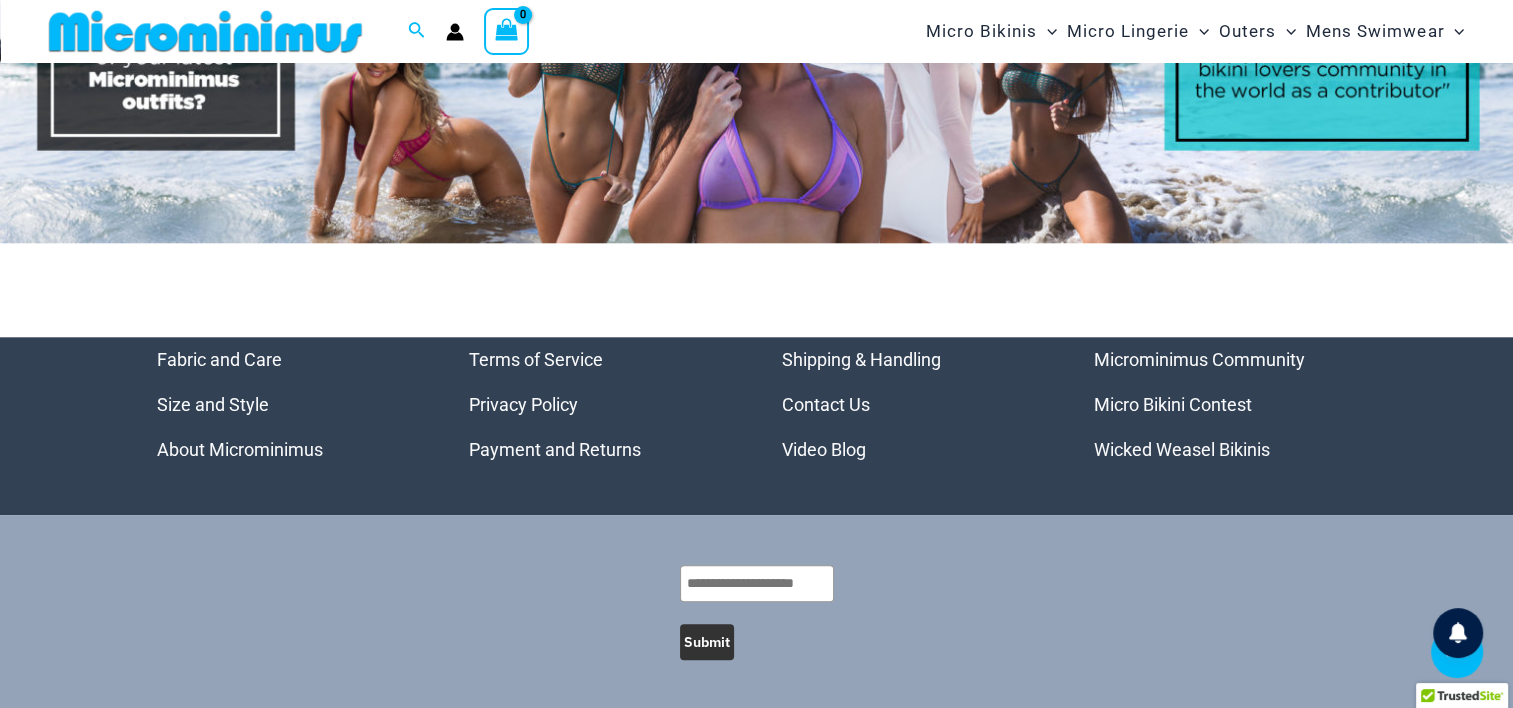 scroll, scrollTop: 9583, scrollLeft: 0, axis: vertical 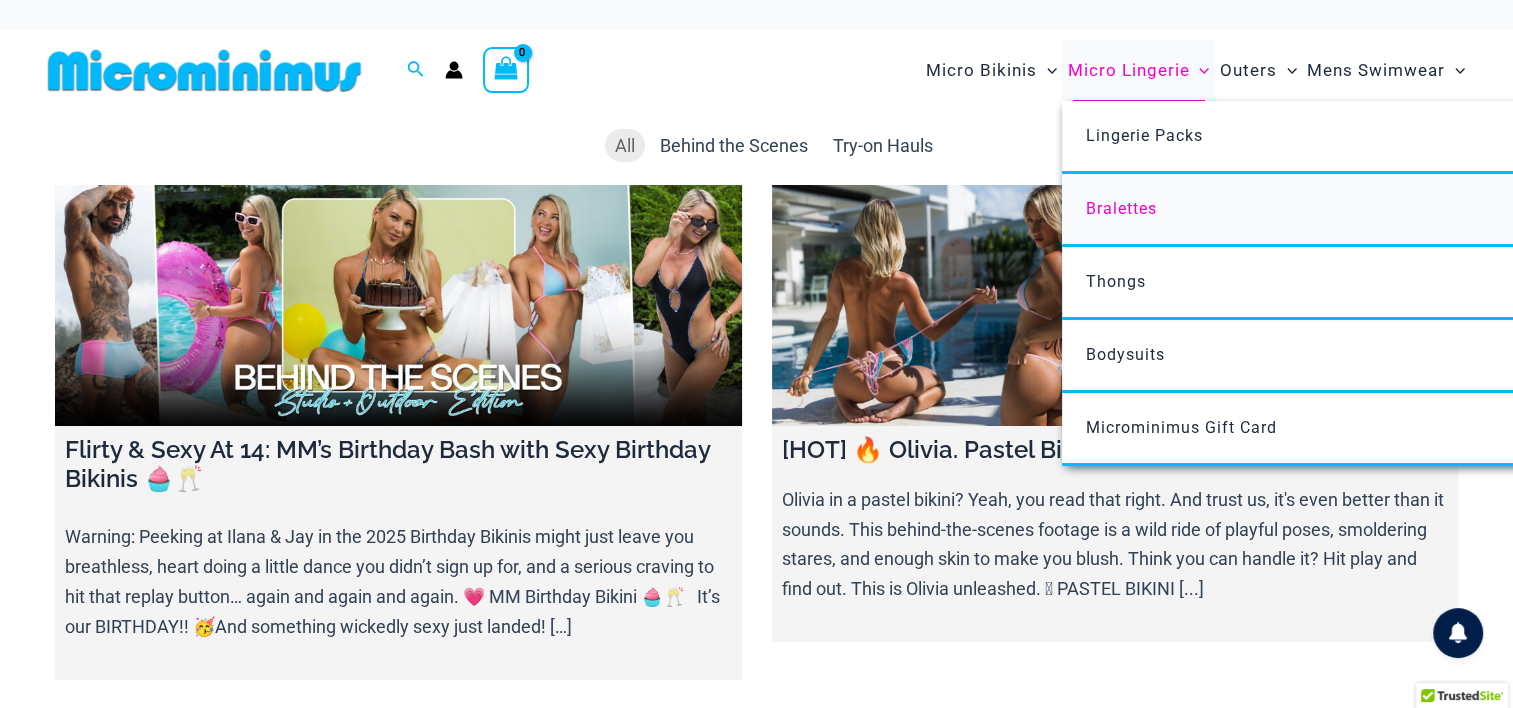 click on "Bralettes" at bounding box center (1121, 208) 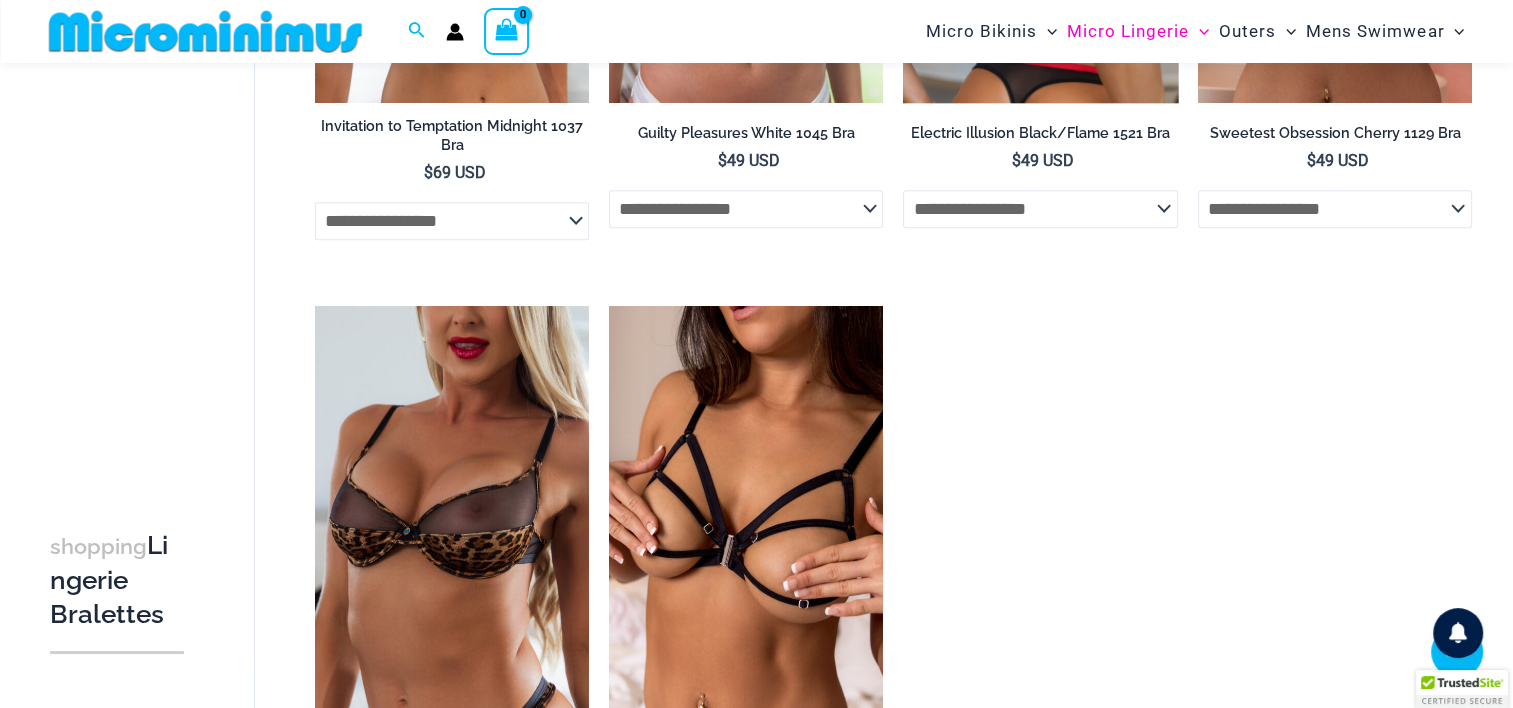 scroll, scrollTop: 1200, scrollLeft: 0, axis: vertical 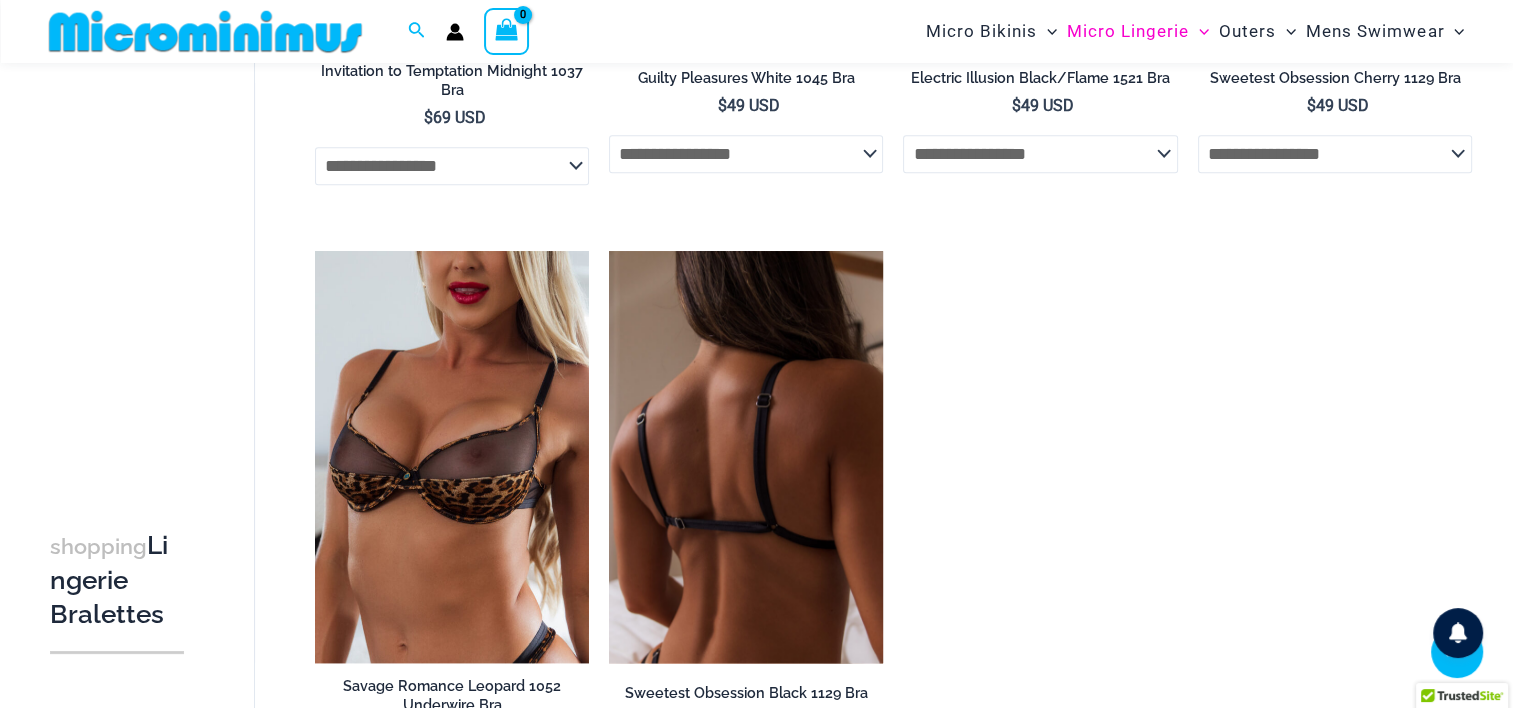 click at bounding box center [746, 456] 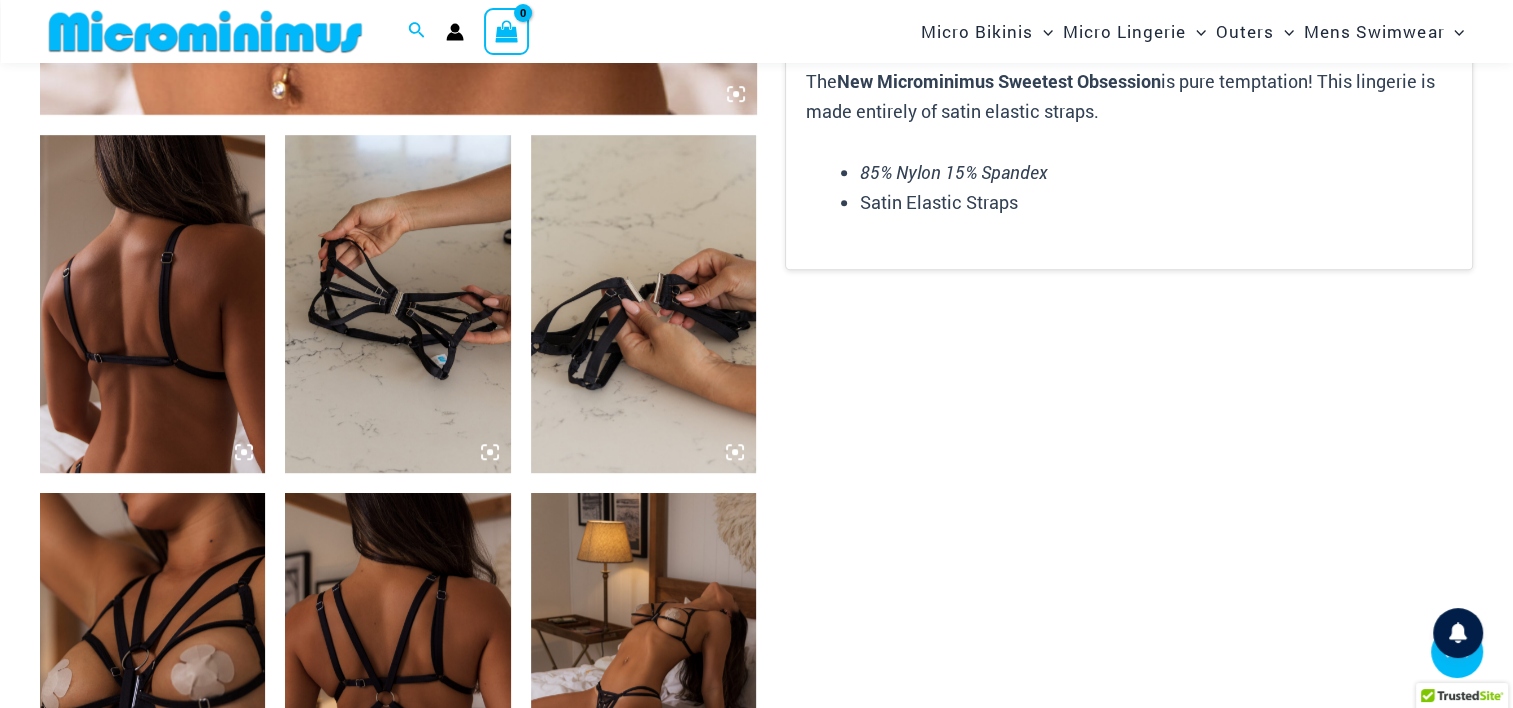 scroll, scrollTop: 1182, scrollLeft: 0, axis: vertical 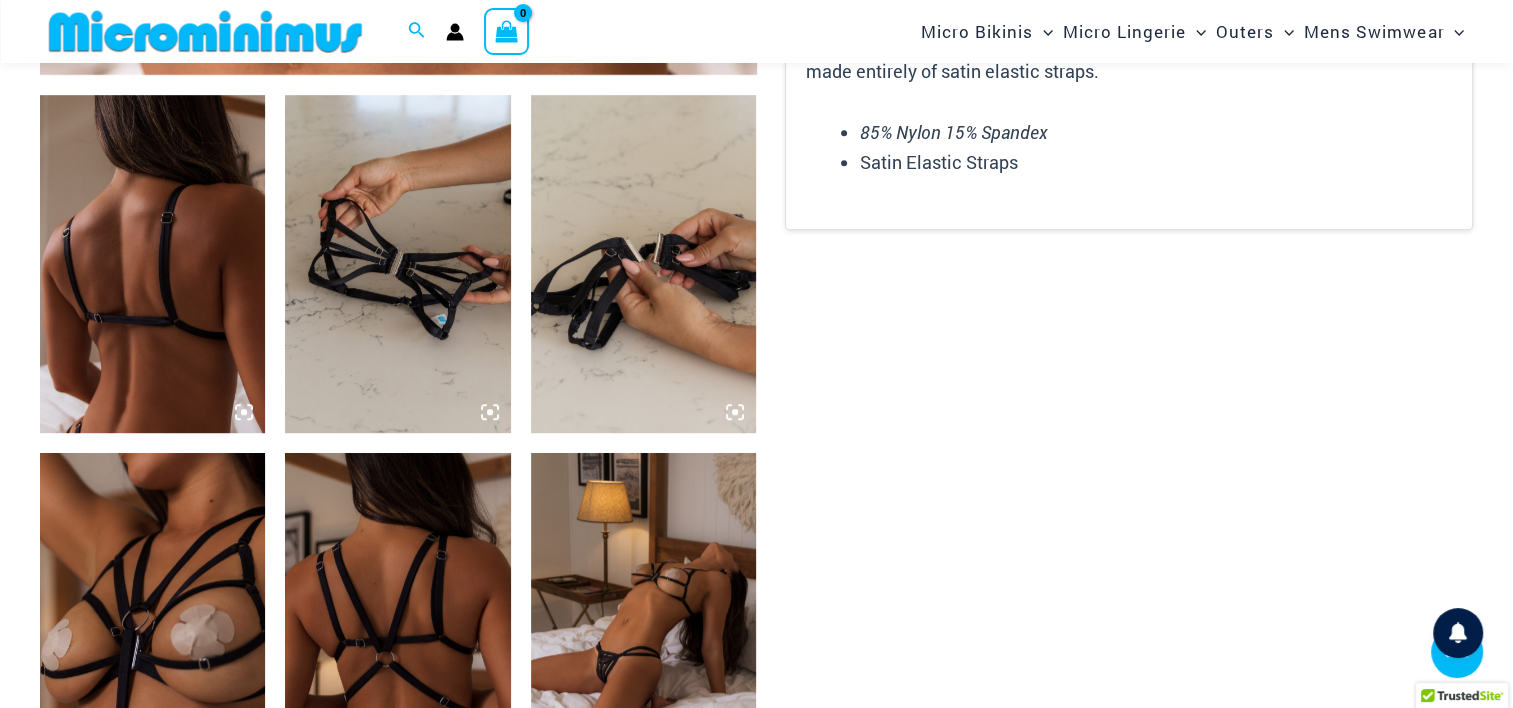 click at bounding box center (152, 264) 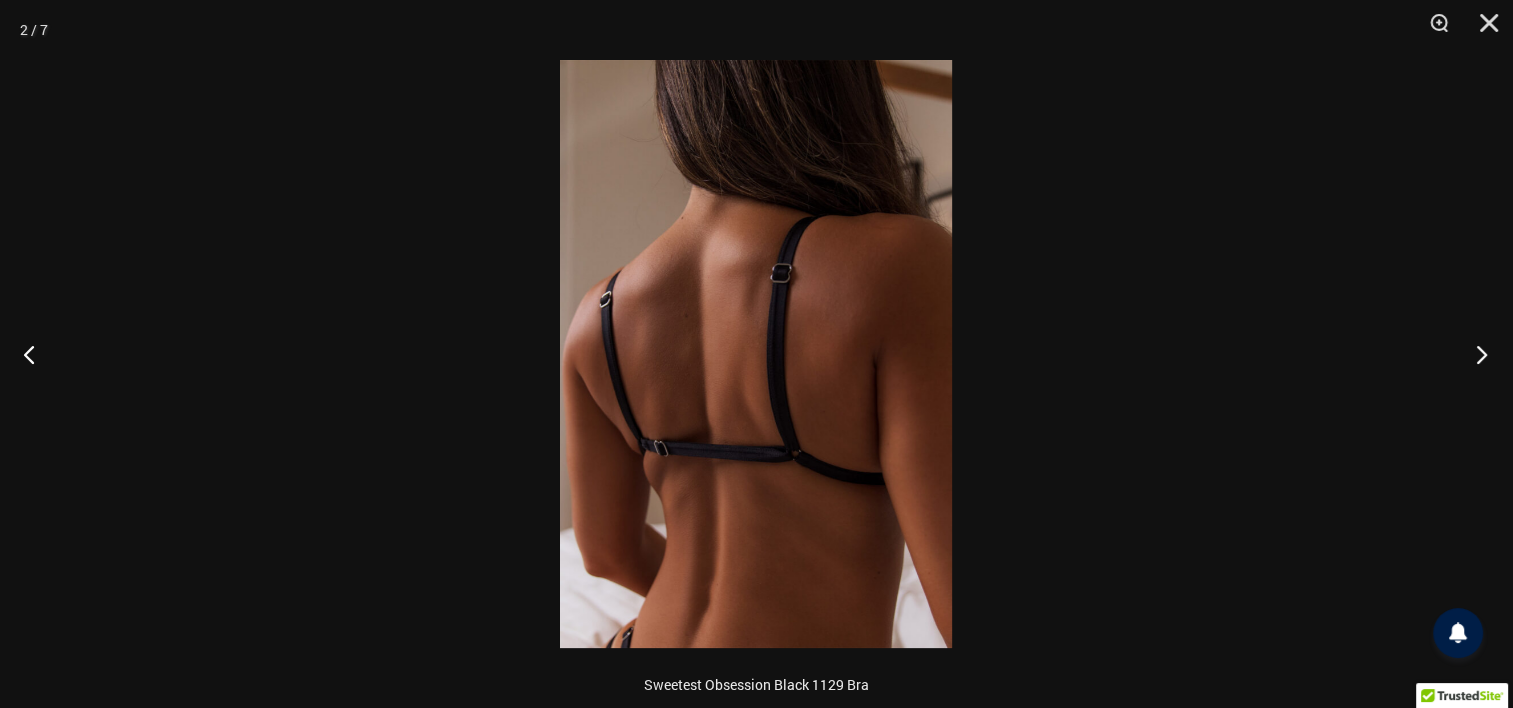 click at bounding box center [1475, 354] 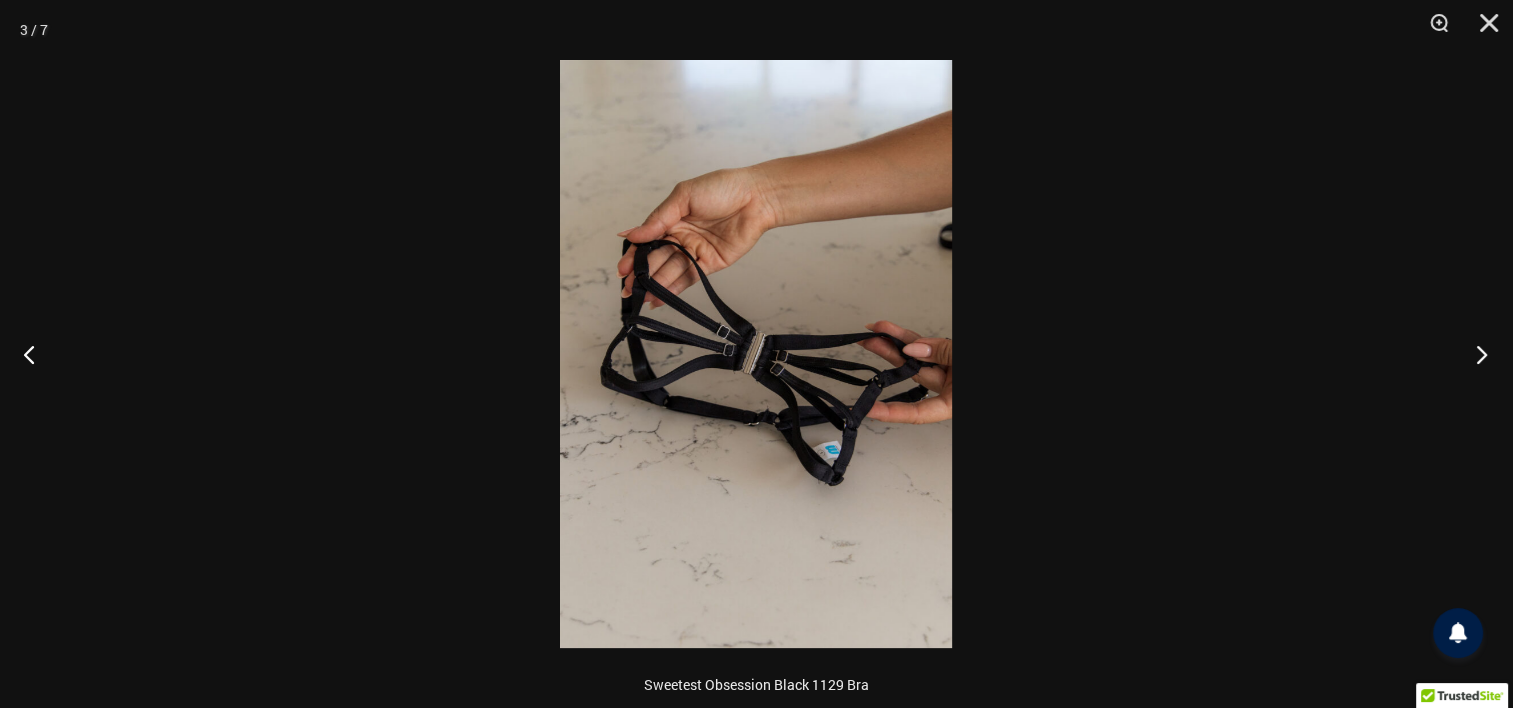 click at bounding box center (1475, 354) 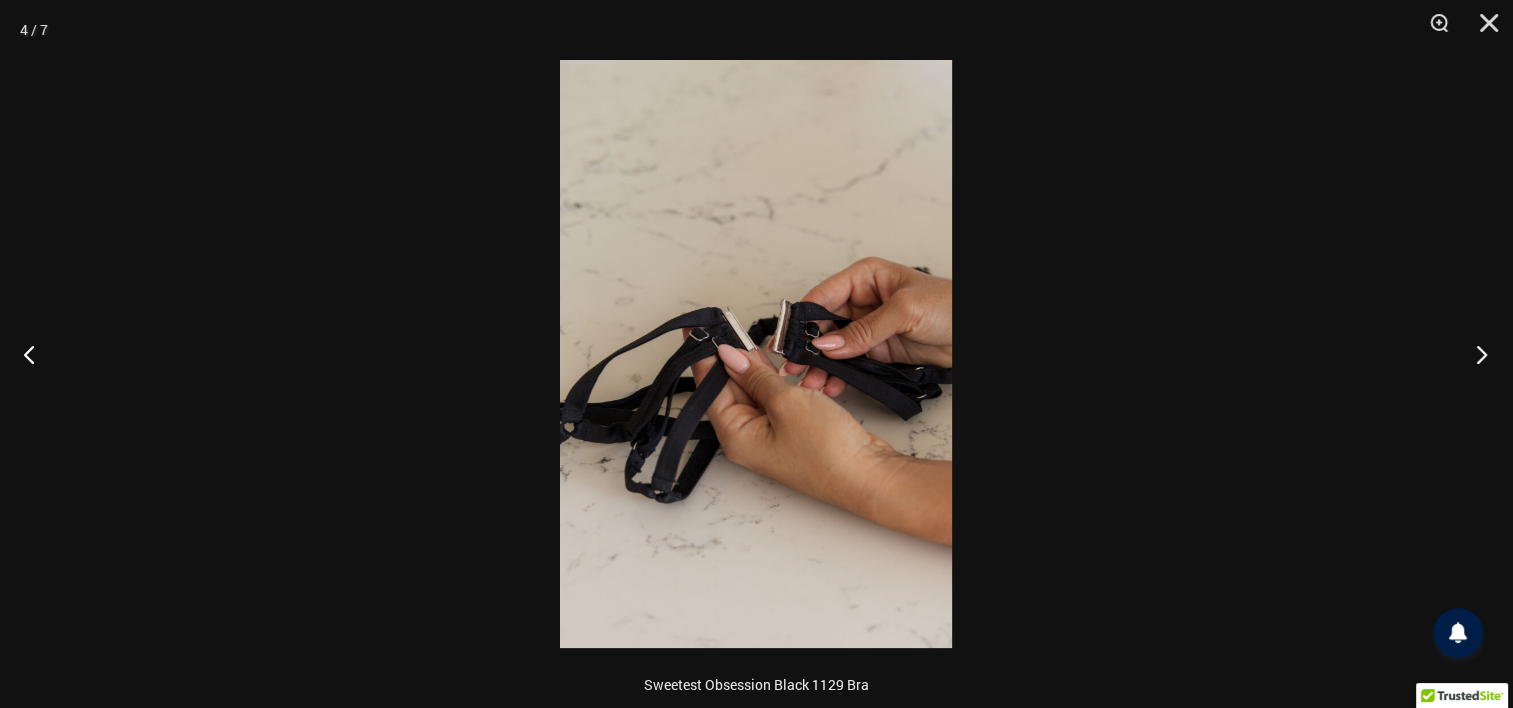 click at bounding box center (1475, 354) 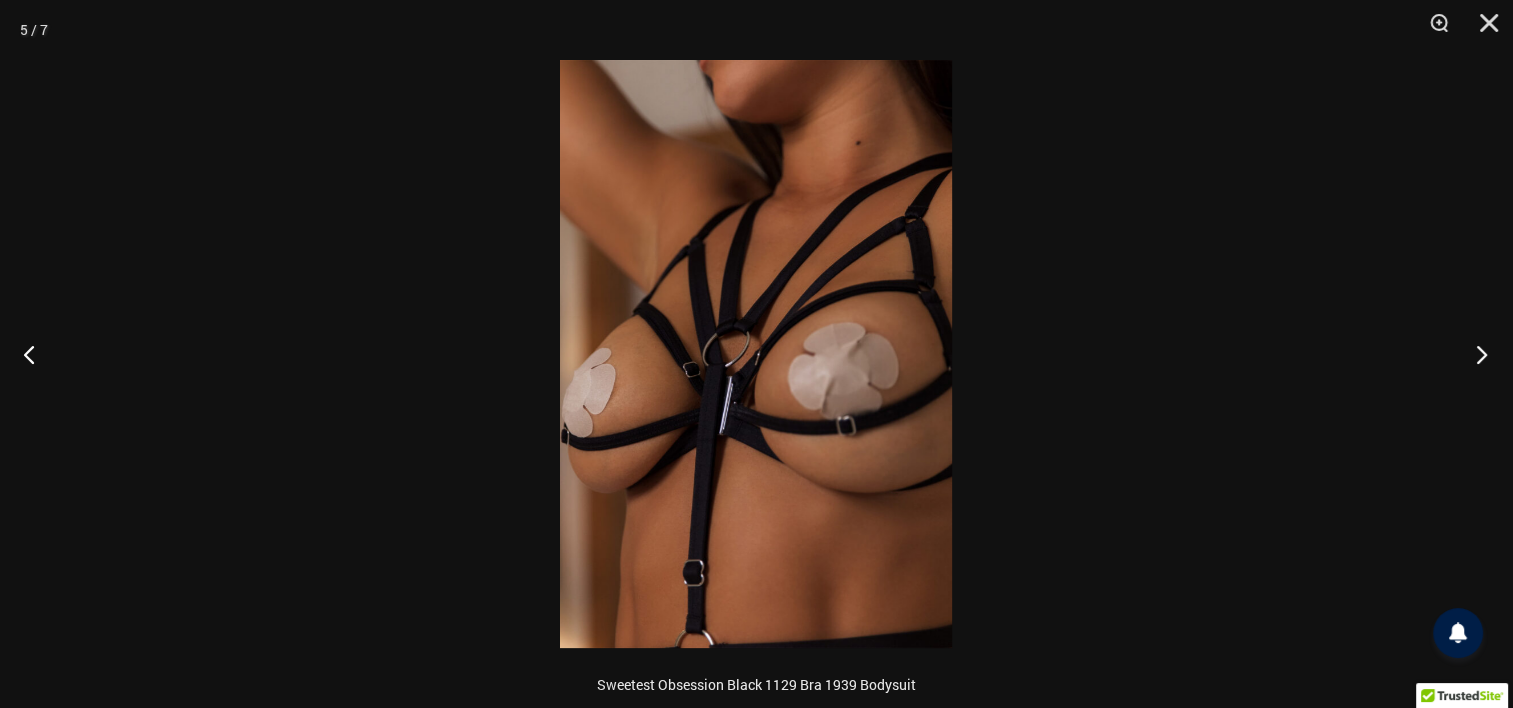 click at bounding box center (1475, 354) 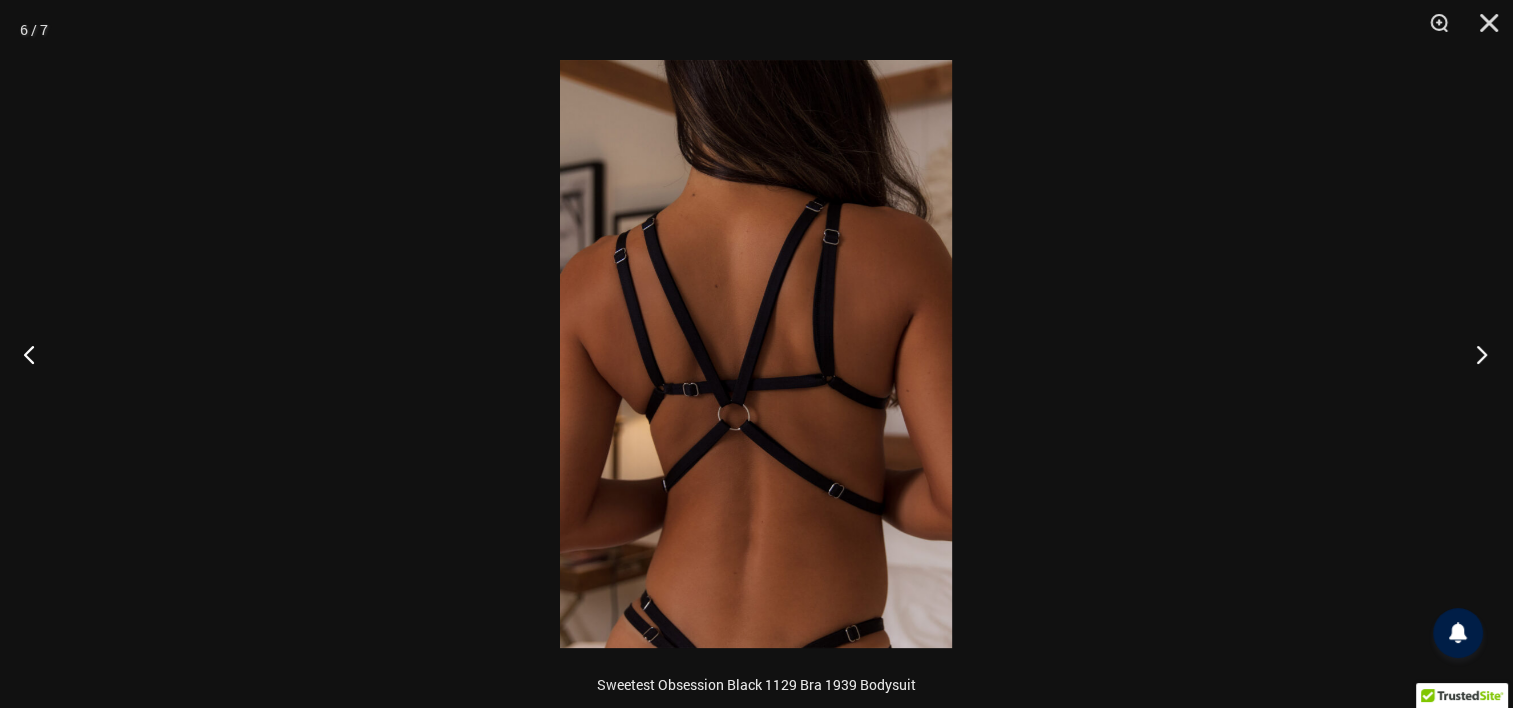 click at bounding box center [1475, 354] 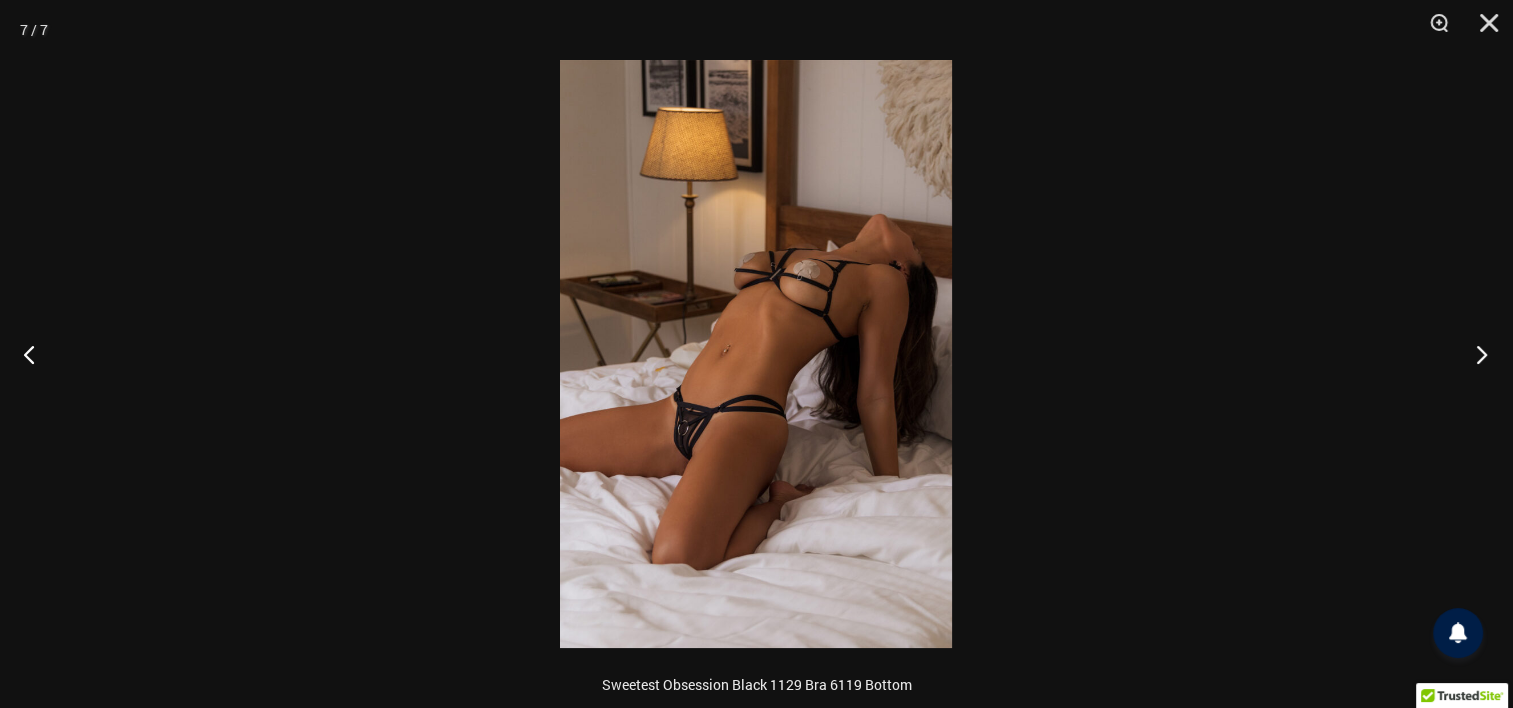click at bounding box center [1475, 354] 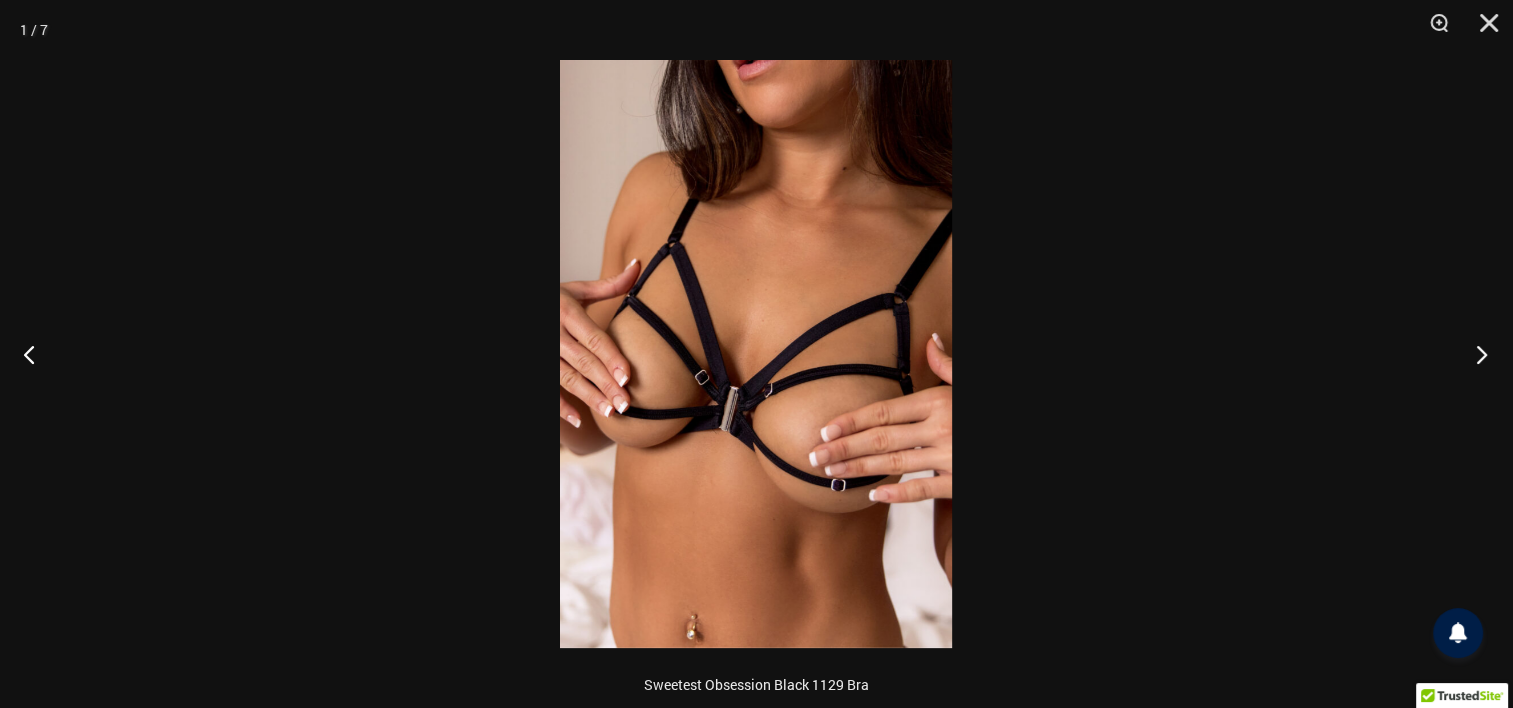 click at bounding box center (1475, 354) 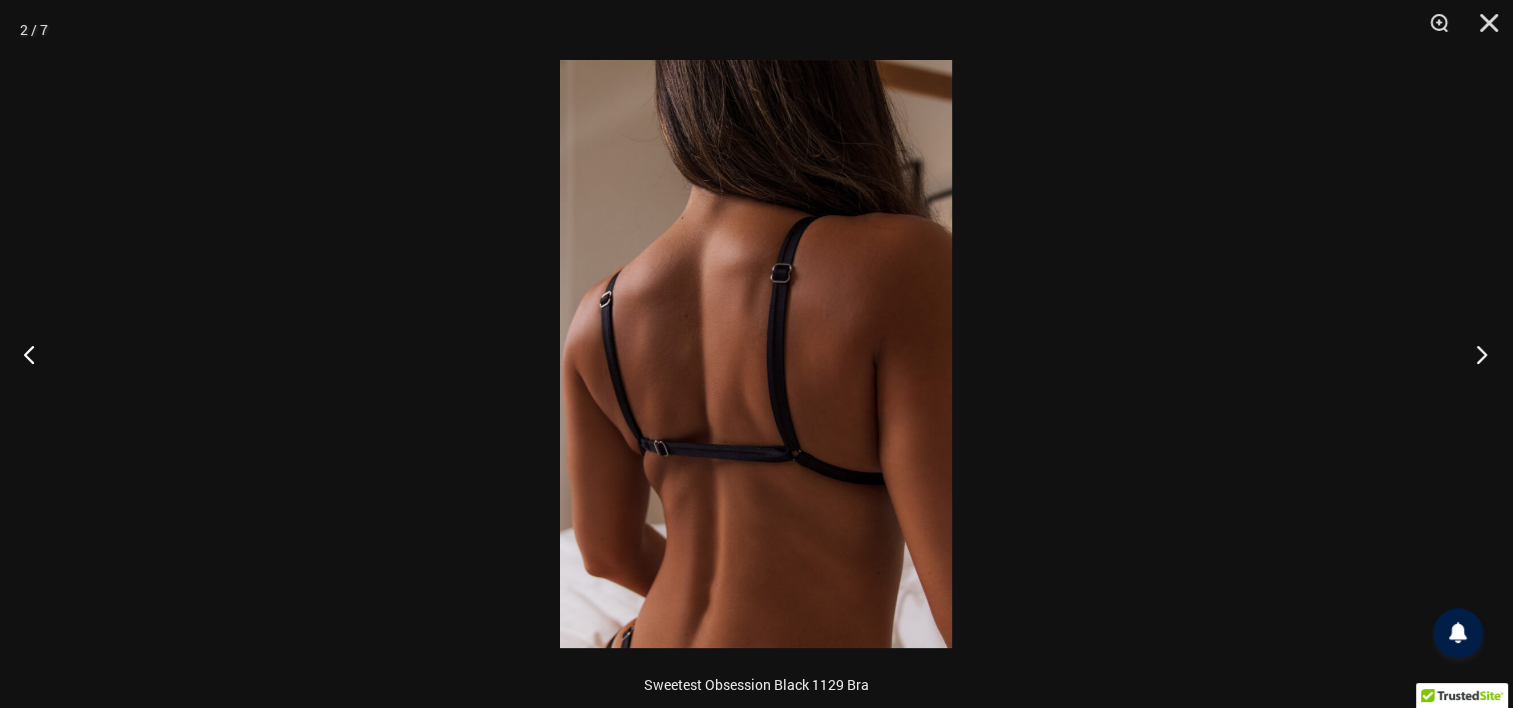 click at bounding box center [1475, 354] 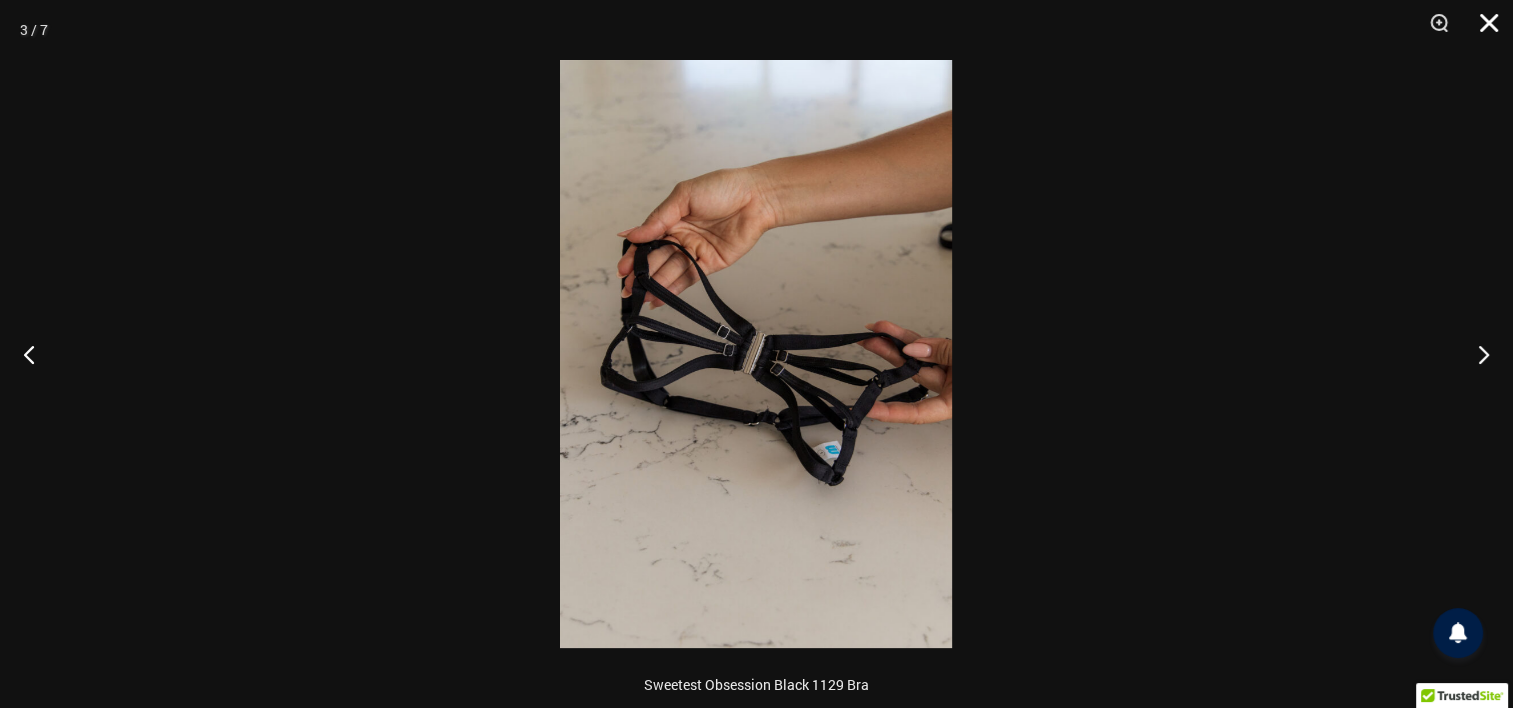 click at bounding box center [1482, 30] 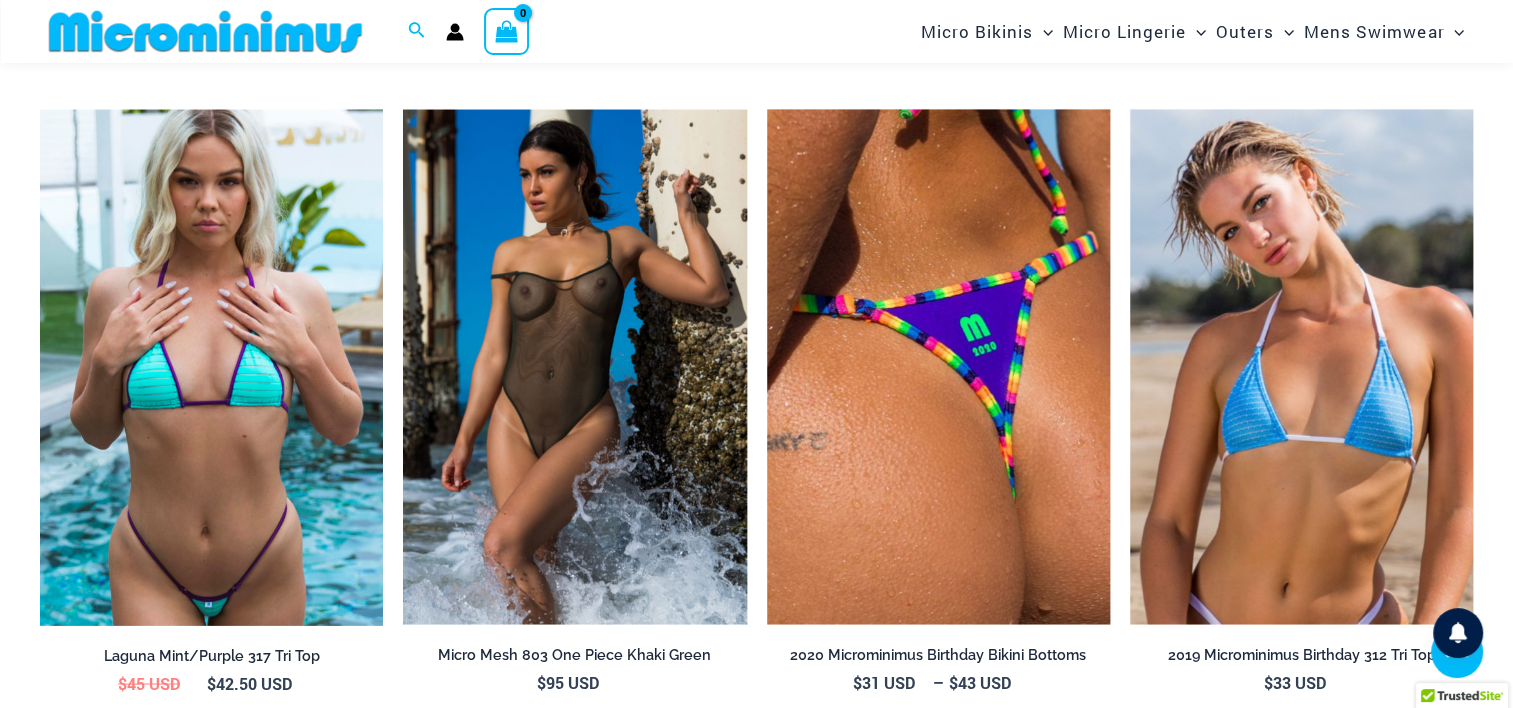 scroll, scrollTop: 3482, scrollLeft: 0, axis: vertical 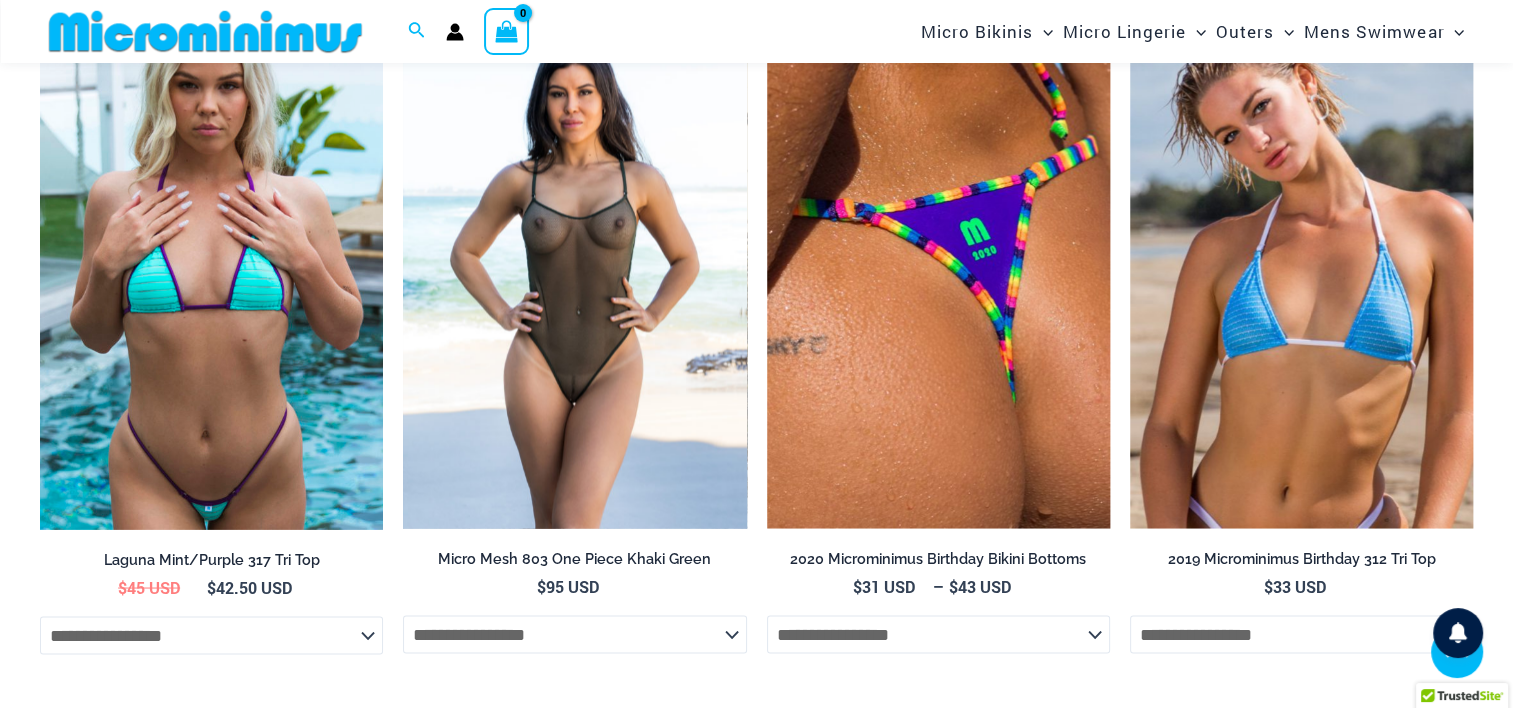click at bounding box center [574, 270] 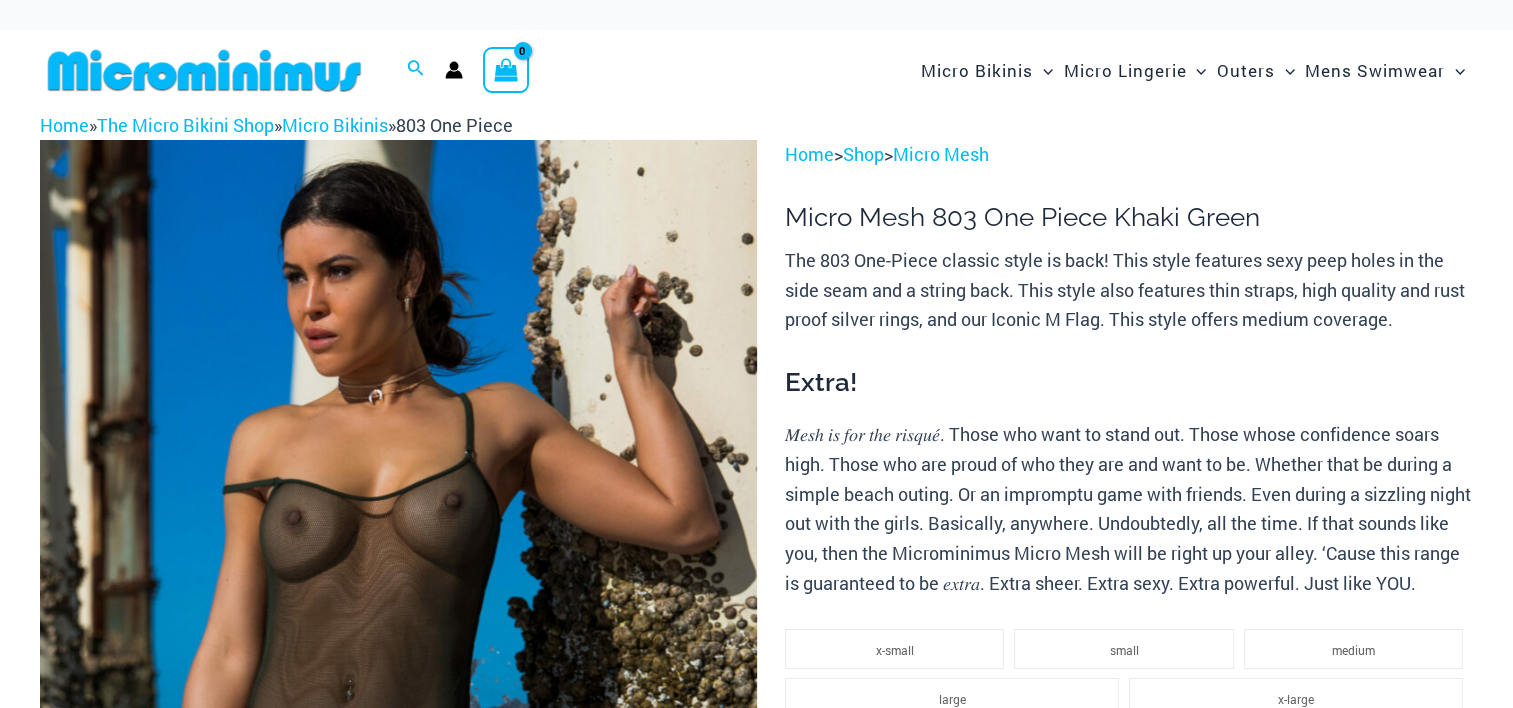scroll, scrollTop: 300, scrollLeft: 0, axis: vertical 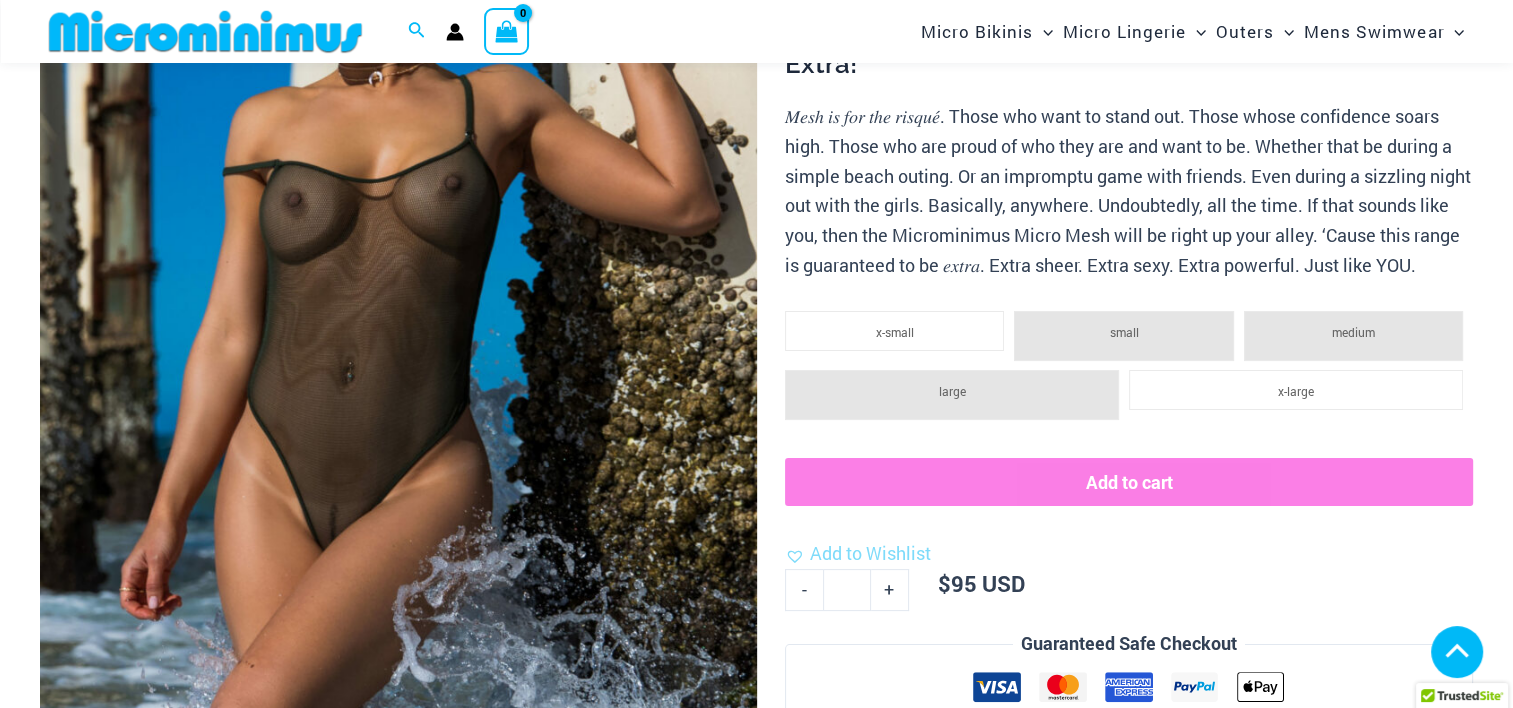 click at bounding box center (398, 717) 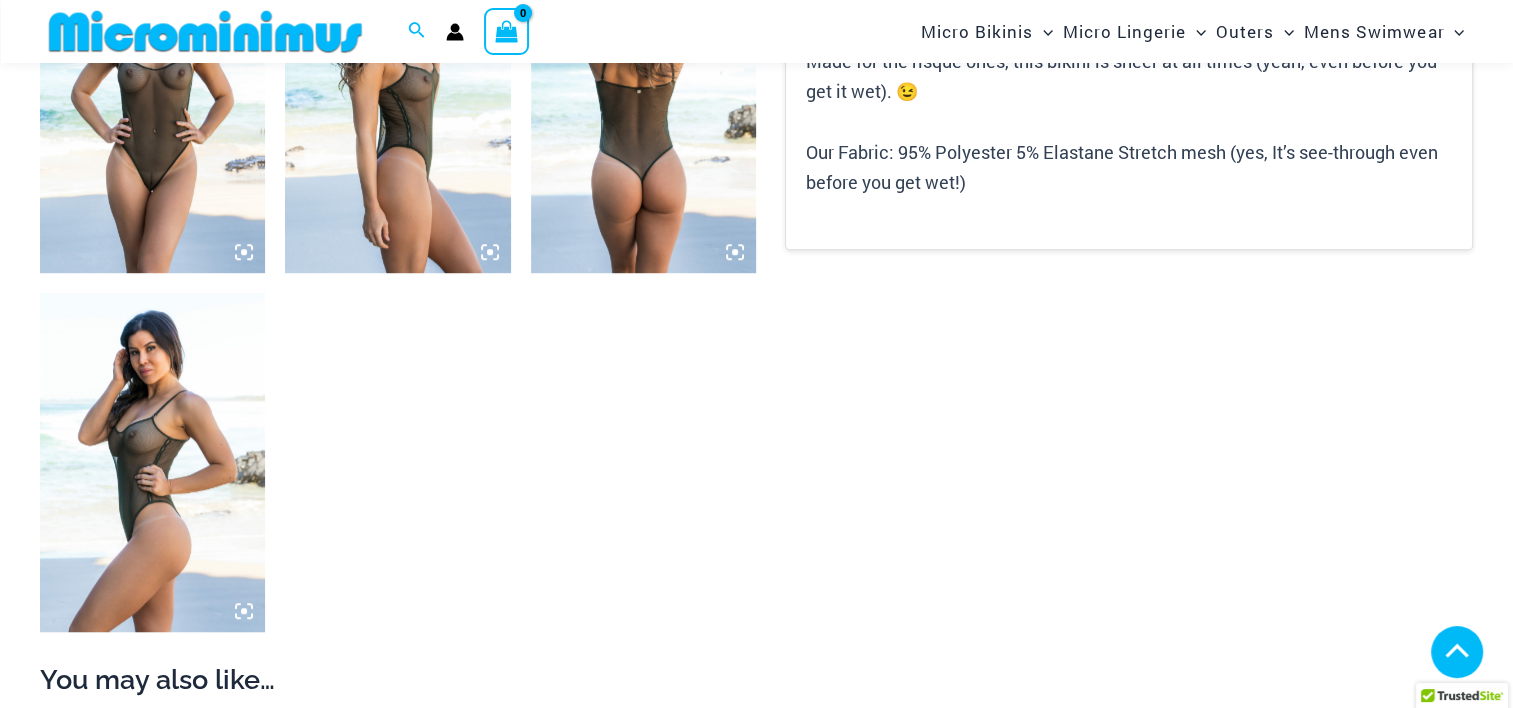click at bounding box center [397, 104] 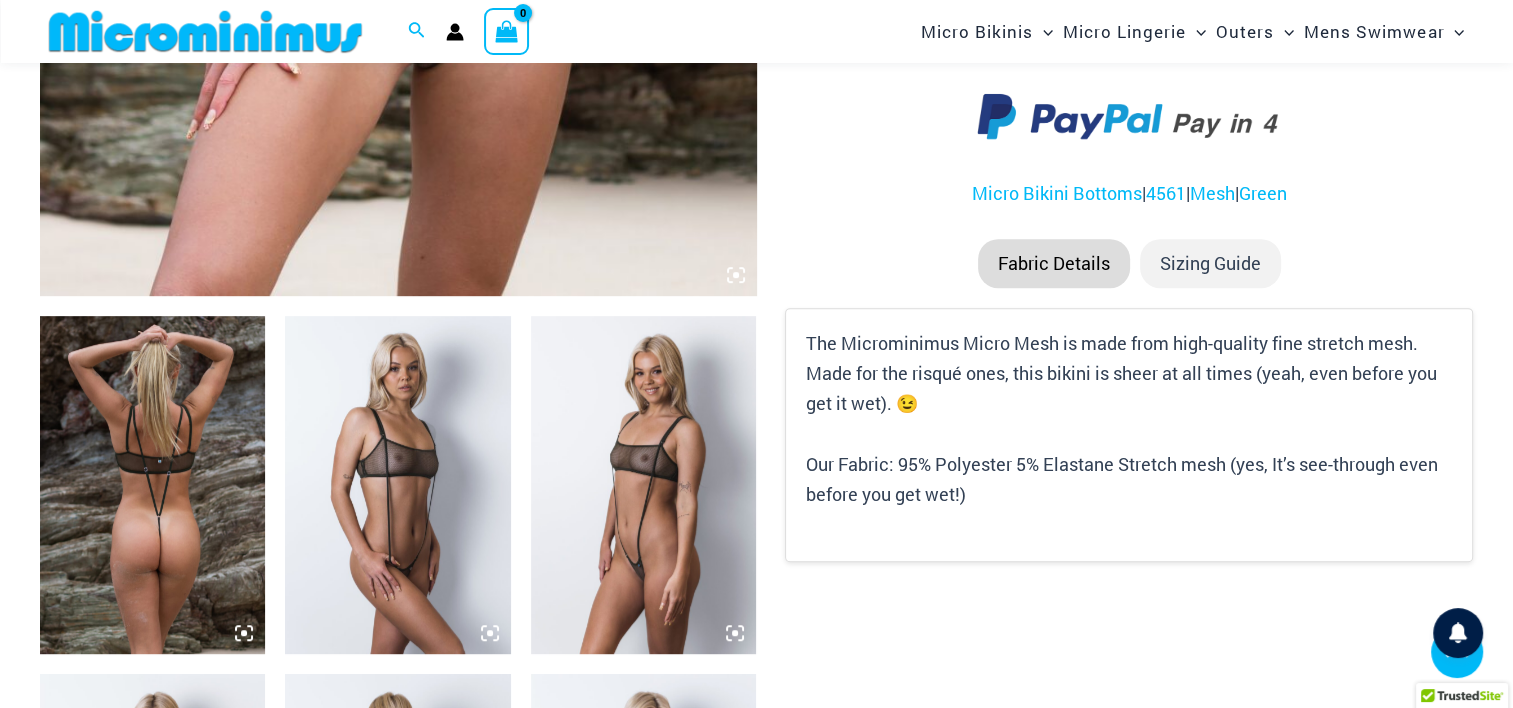 scroll, scrollTop: 982, scrollLeft: 0, axis: vertical 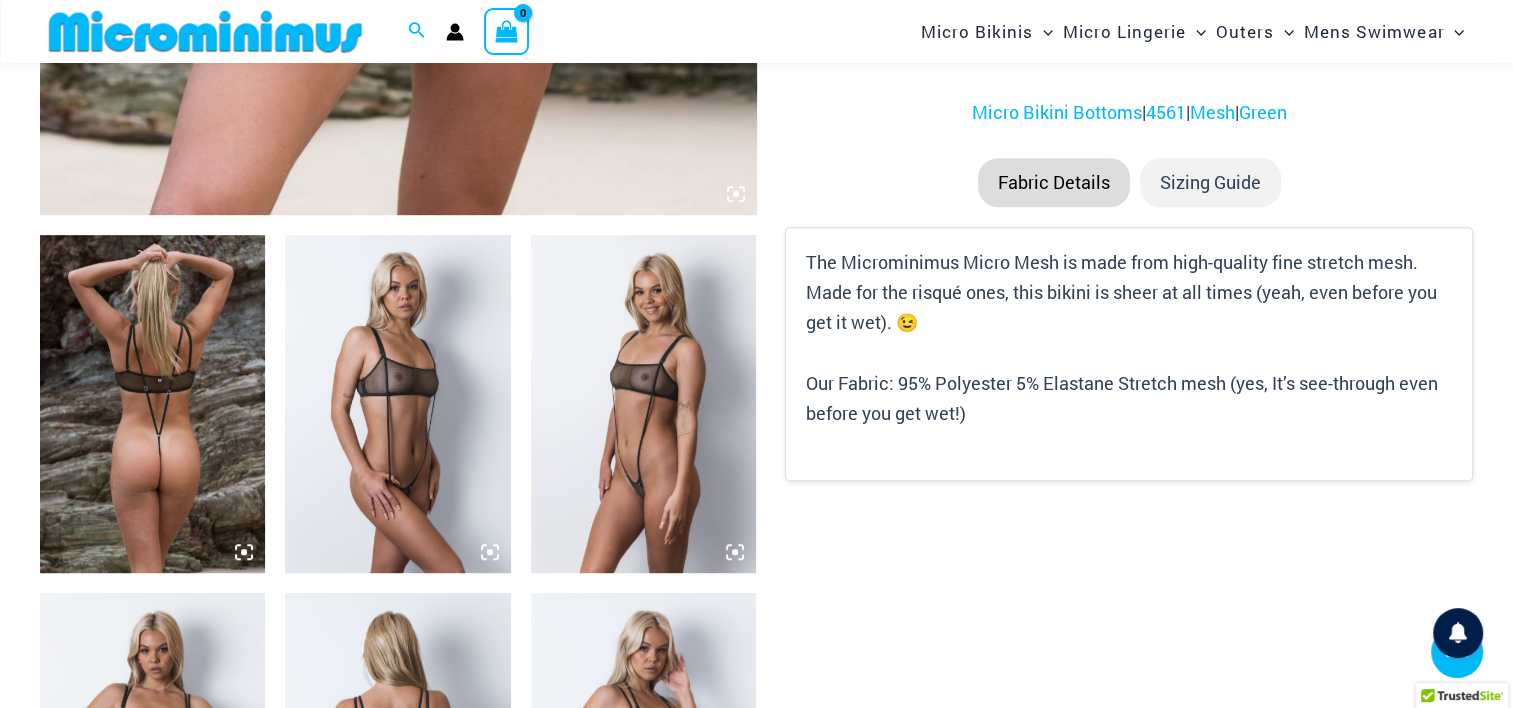 click at bounding box center [397, 404] 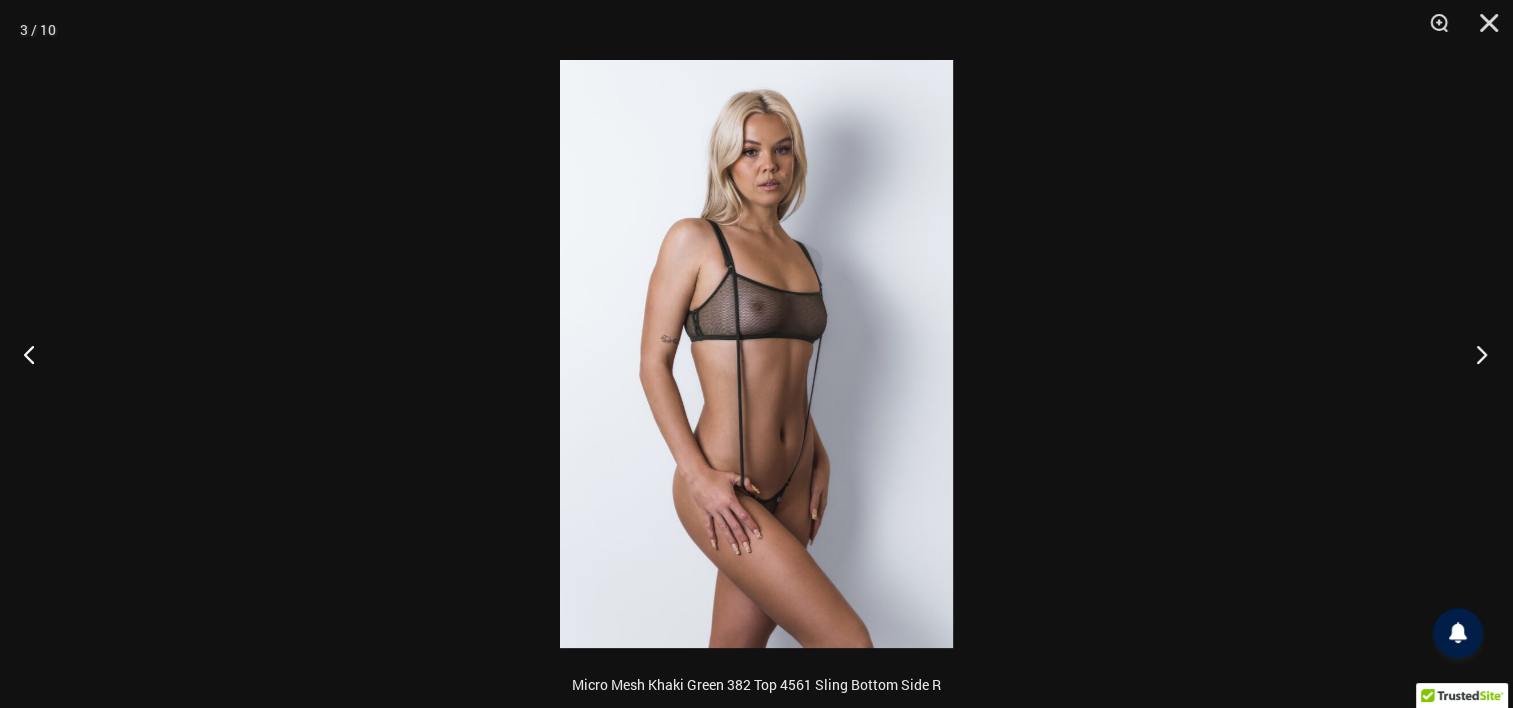click at bounding box center [1475, 354] 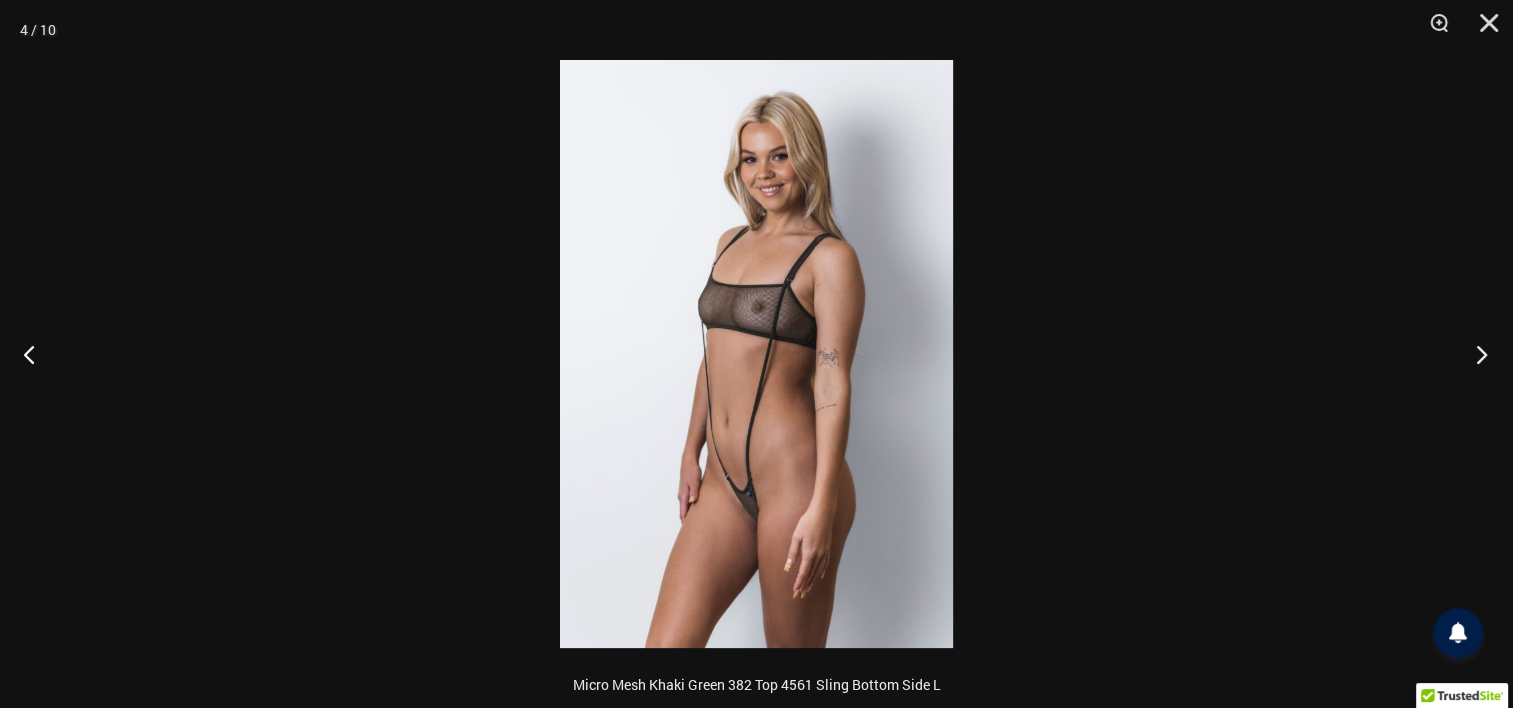 click at bounding box center (1475, 354) 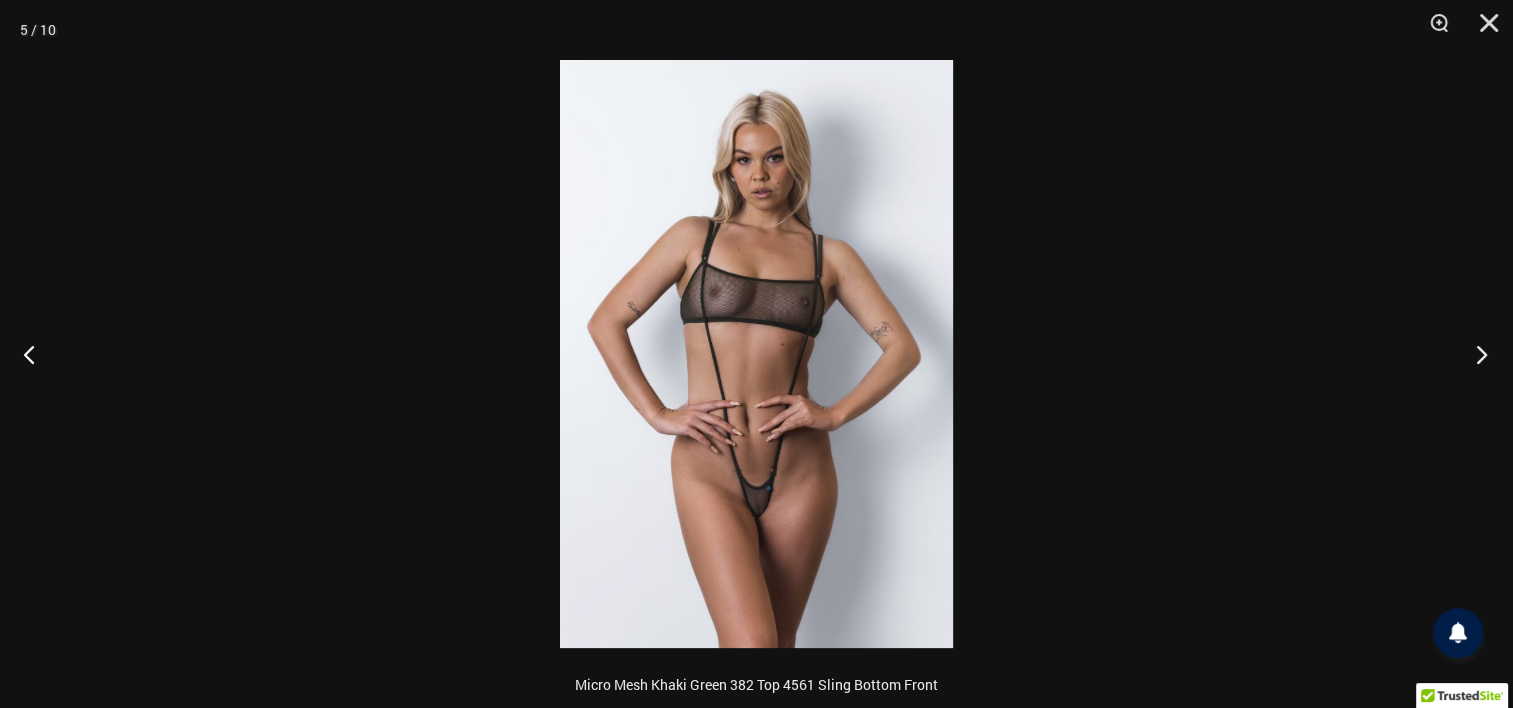 click at bounding box center [1475, 354] 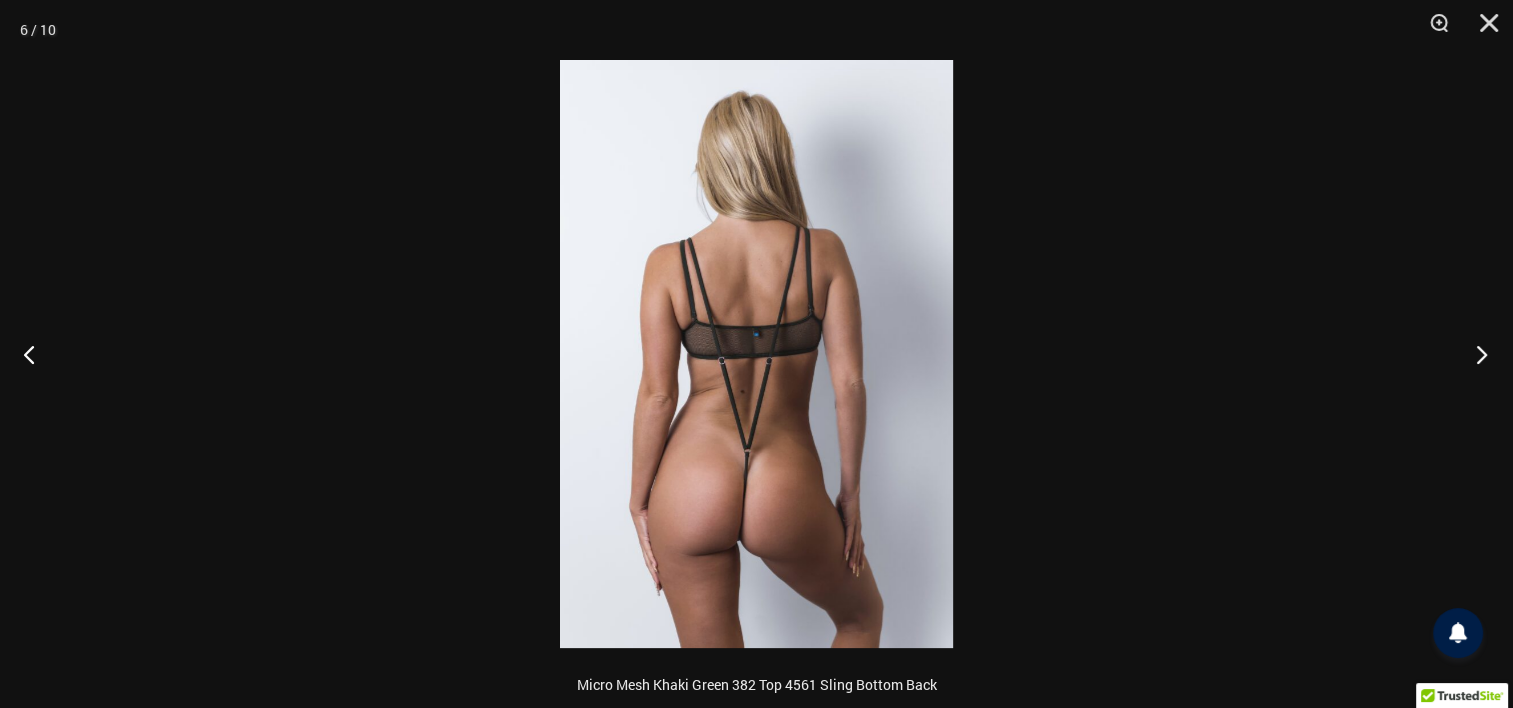 click at bounding box center [1475, 354] 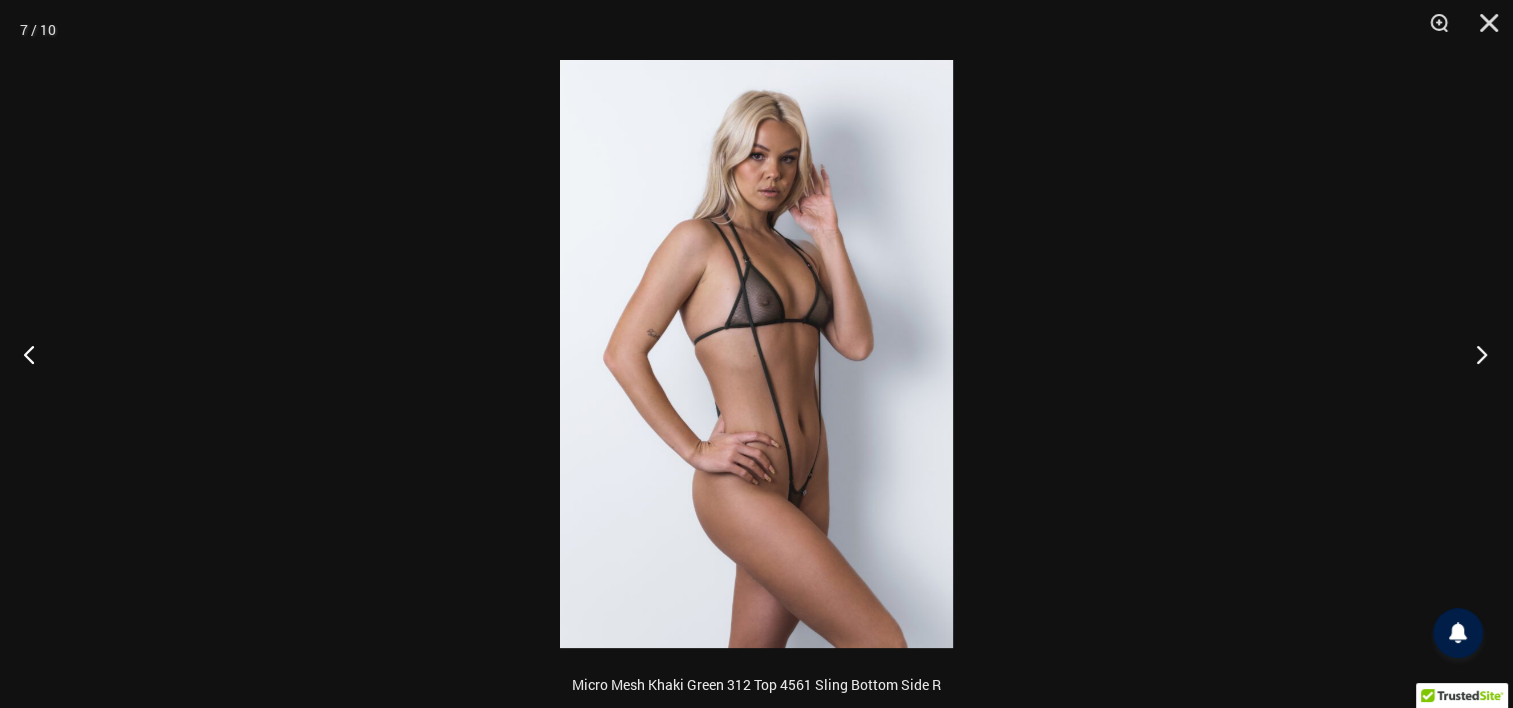 click at bounding box center (1475, 354) 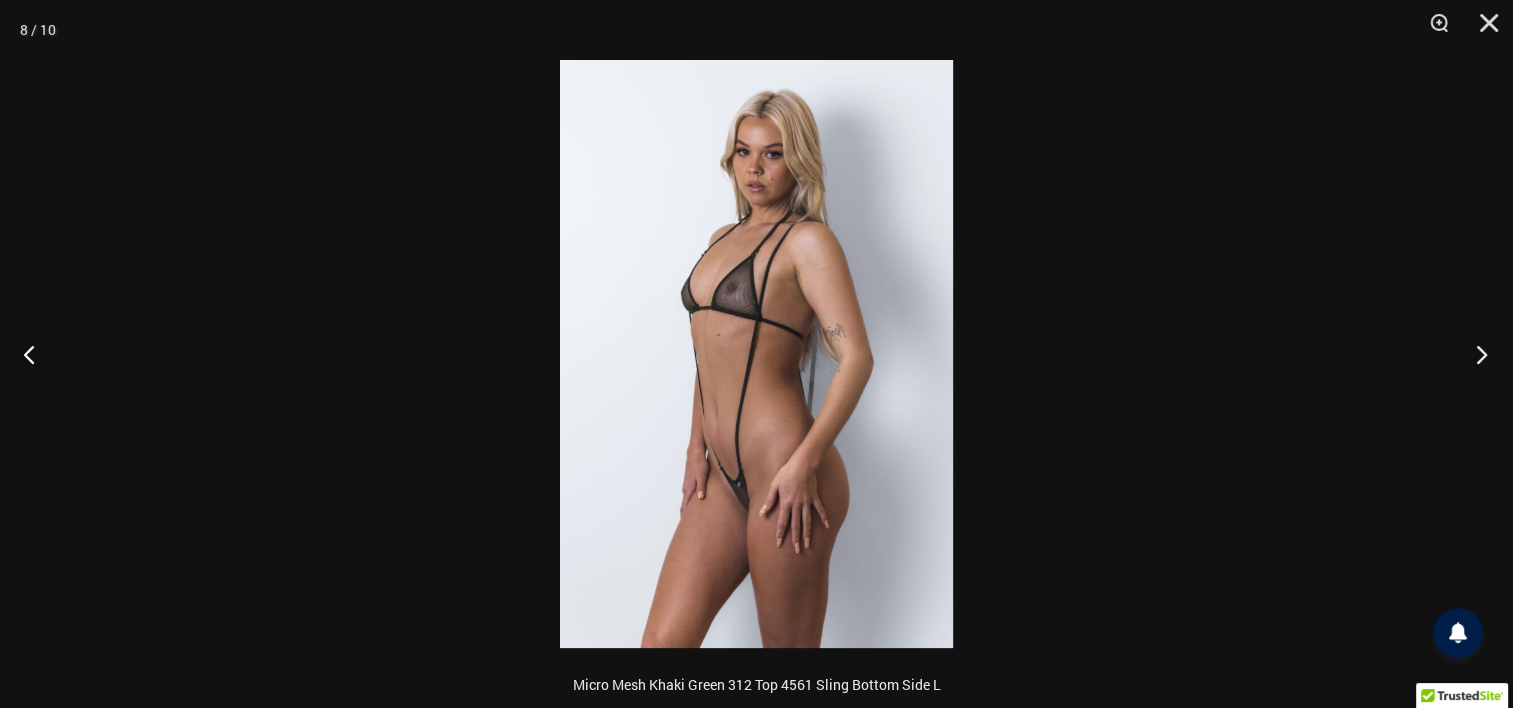 click at bounding box center [1475, 354] 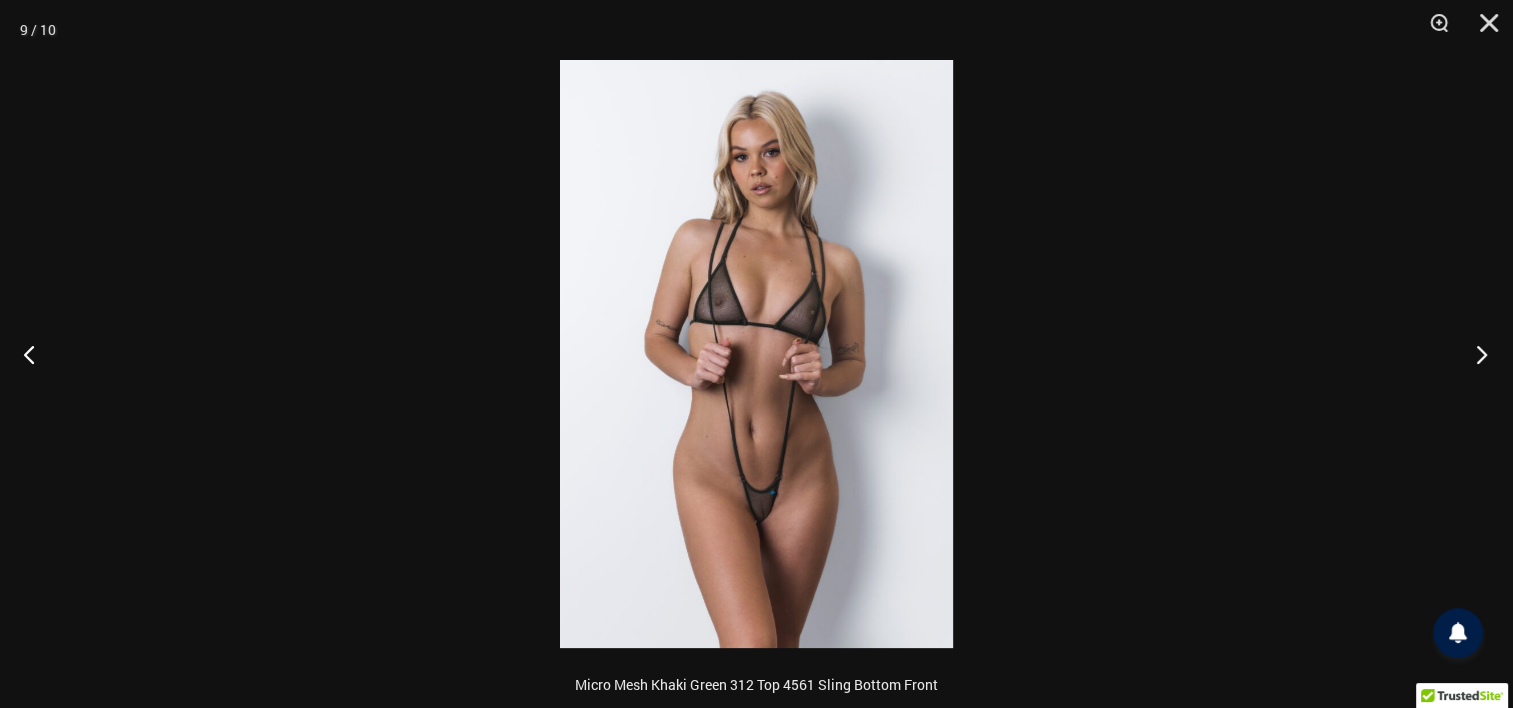 click at bounding box center (1475, 354) 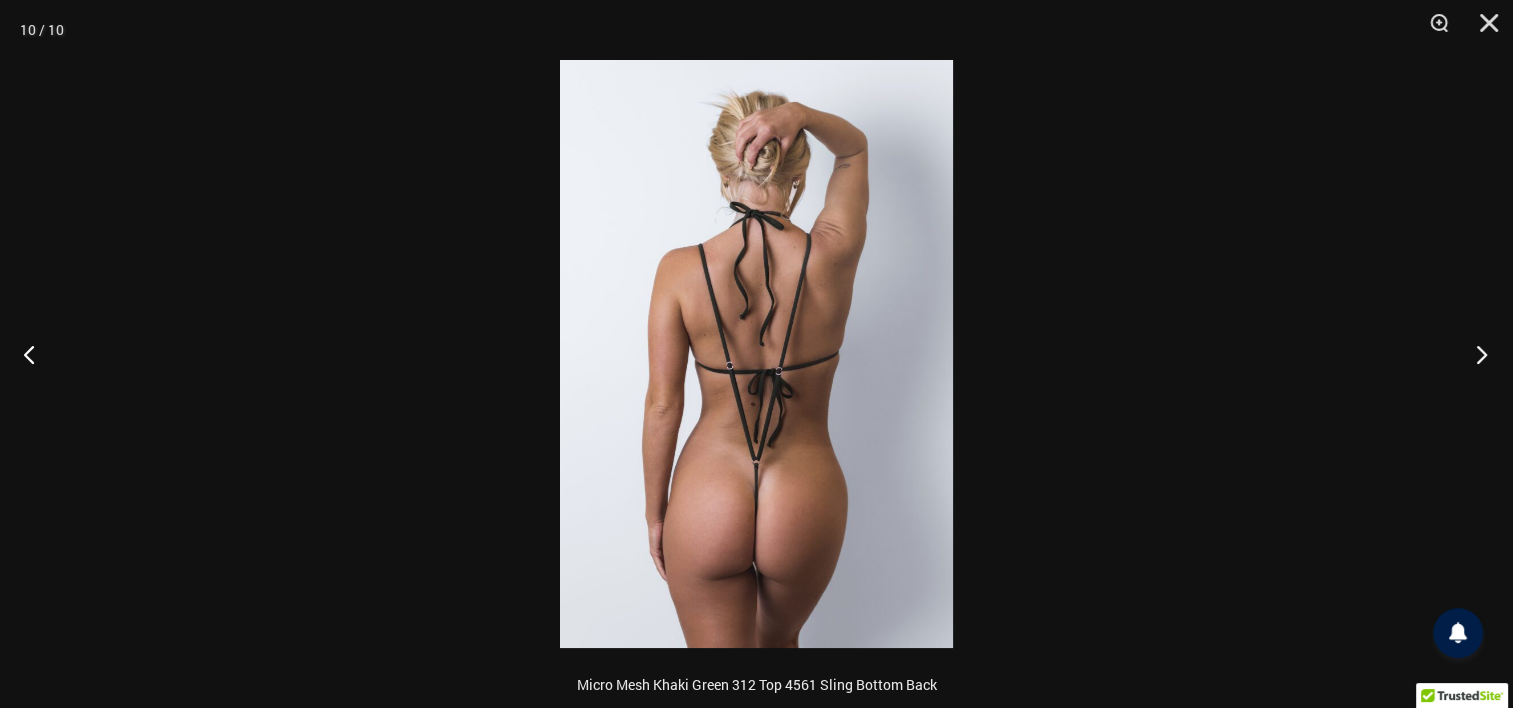 click at bounding box center (1475, 354) 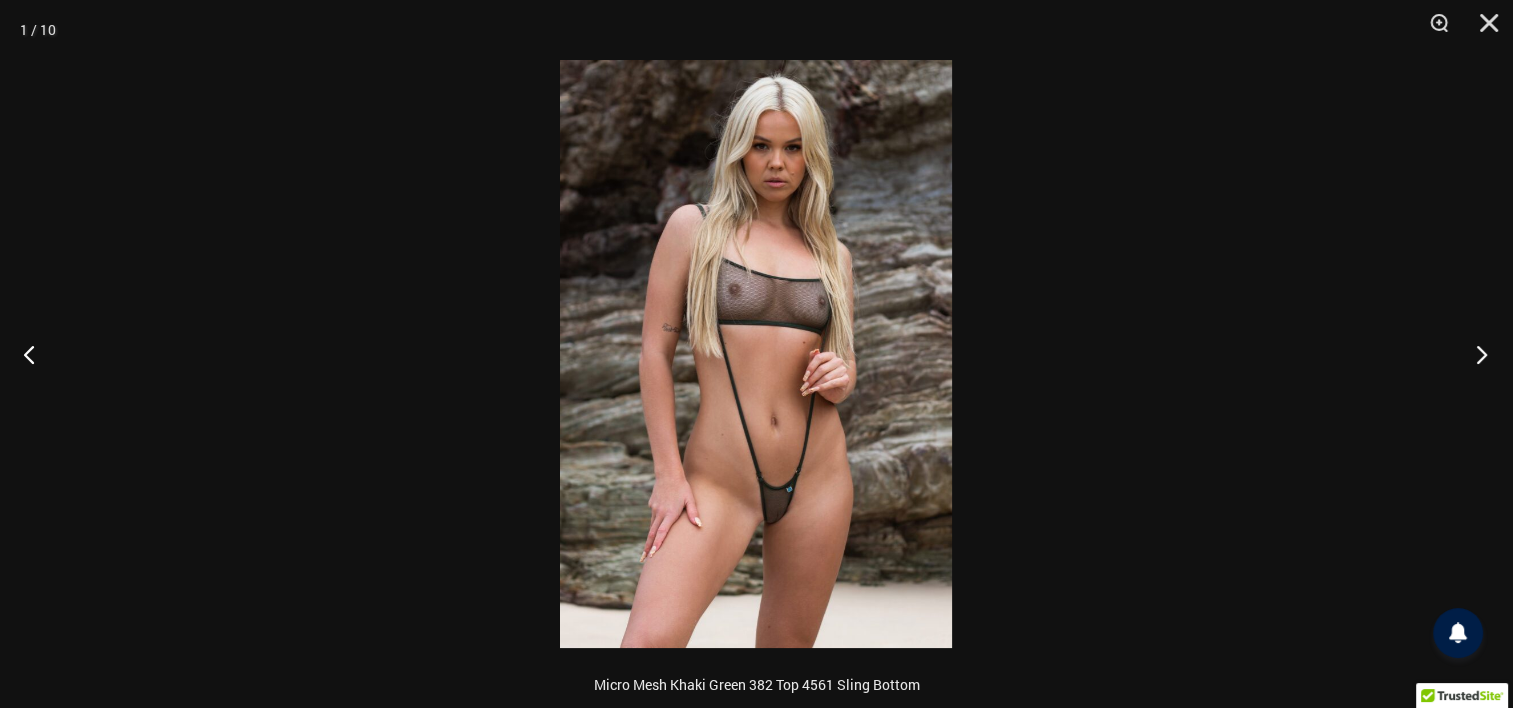 click at bounding box center [1475, 354] 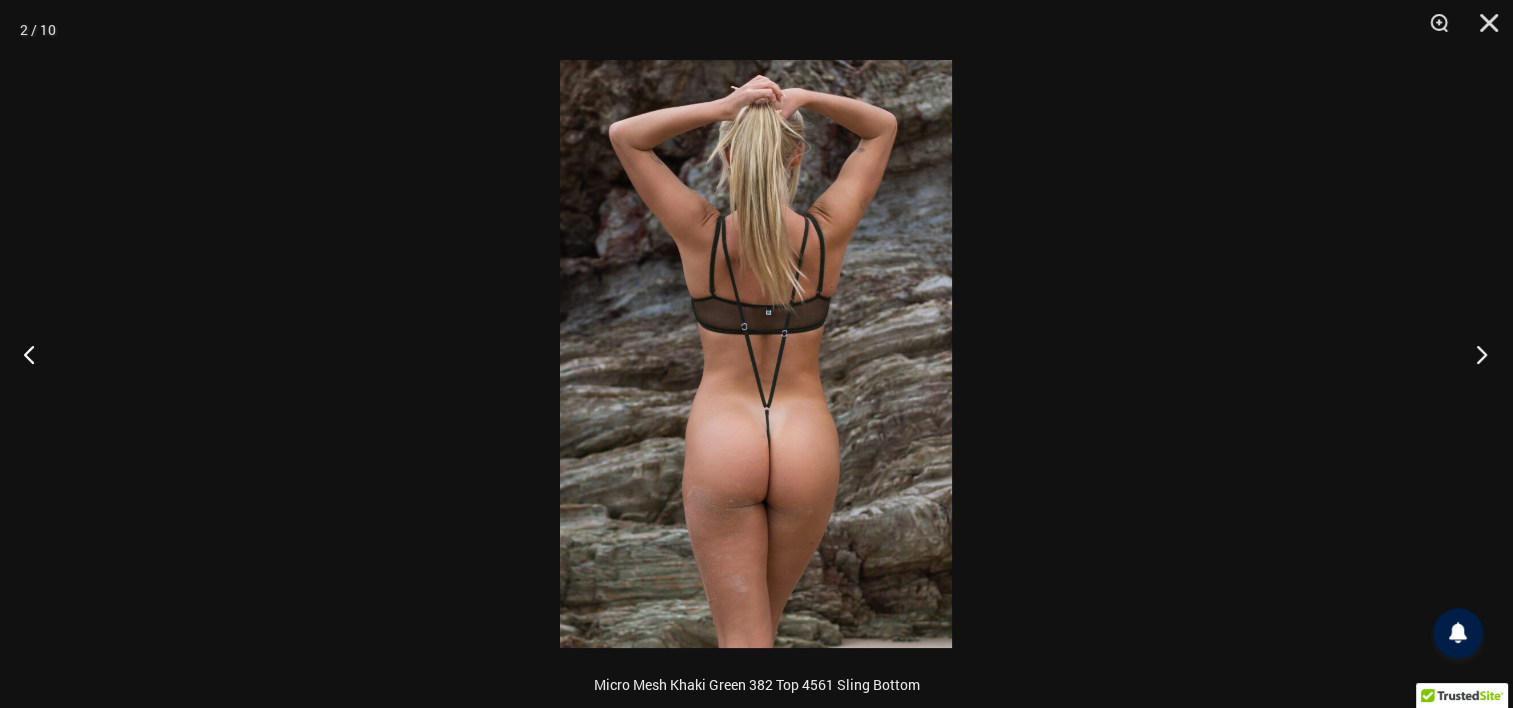 click at bounding box center (1475, 354) 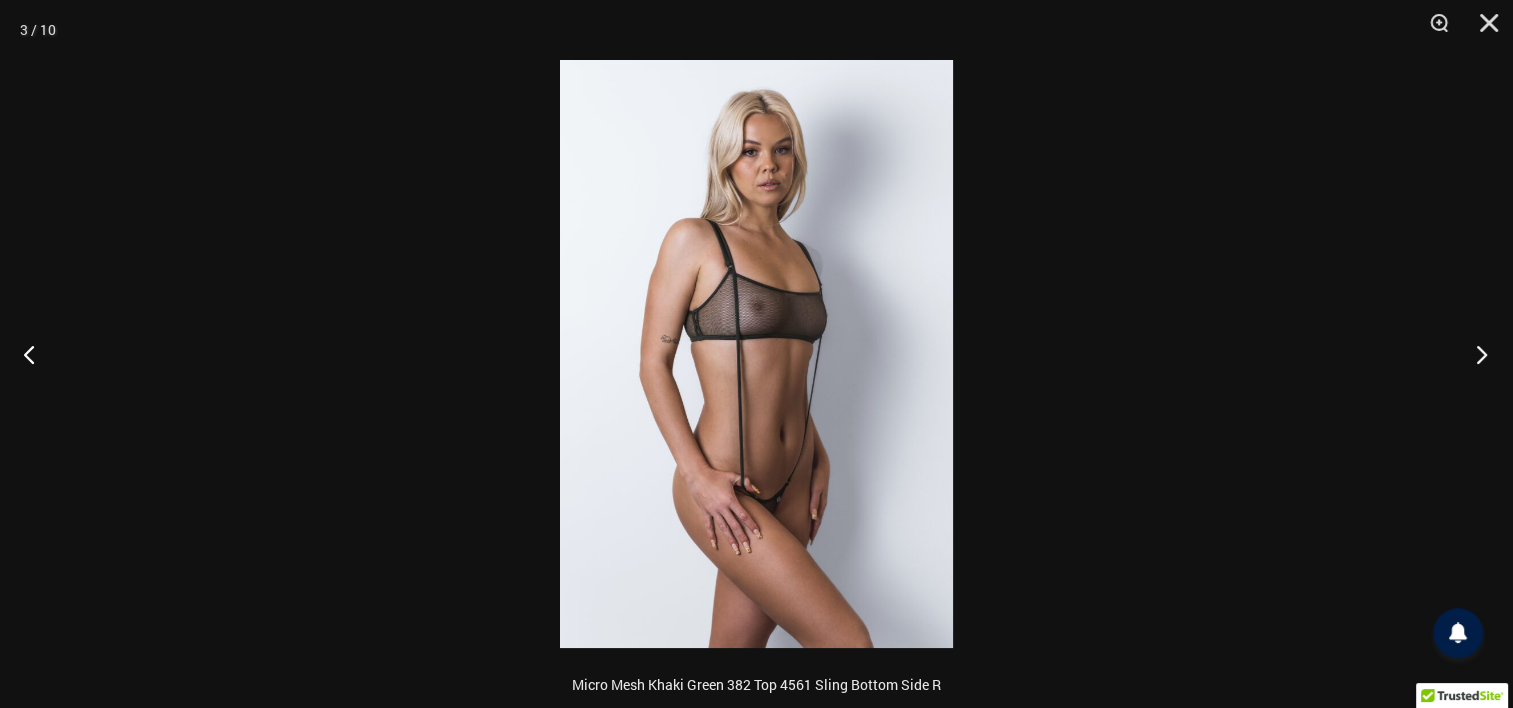click at bounding box center (1475, 354) 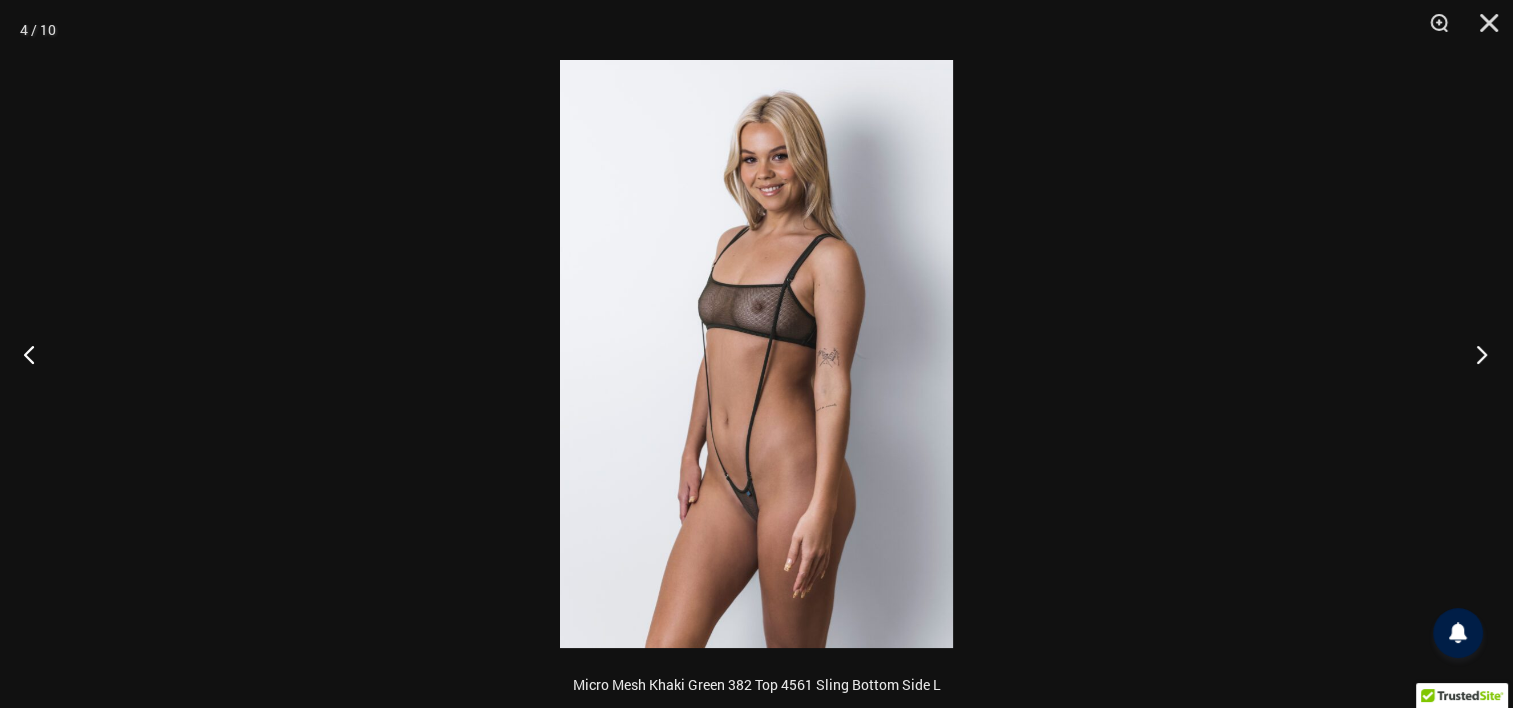 click at bounding box center [1475, 354] 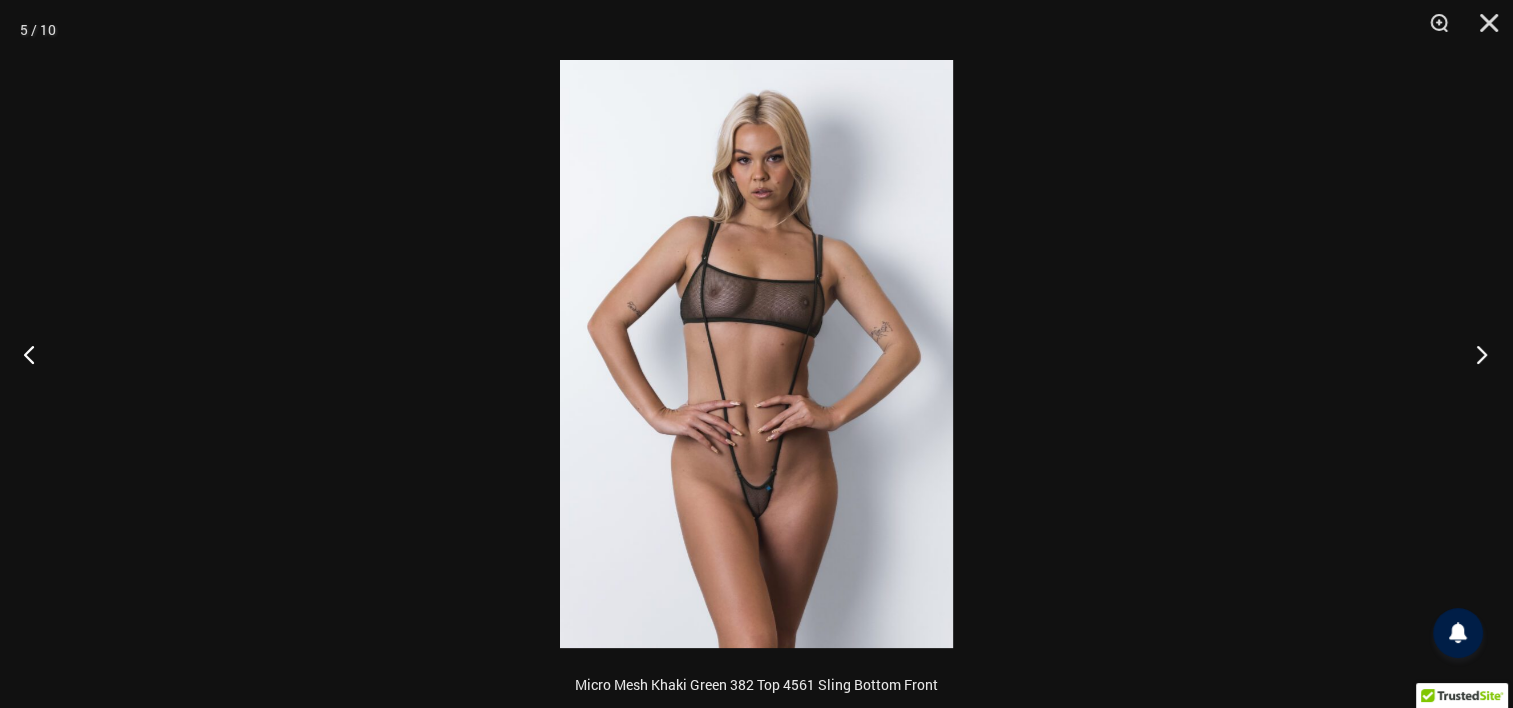 click at bounding box center (1475, 354) 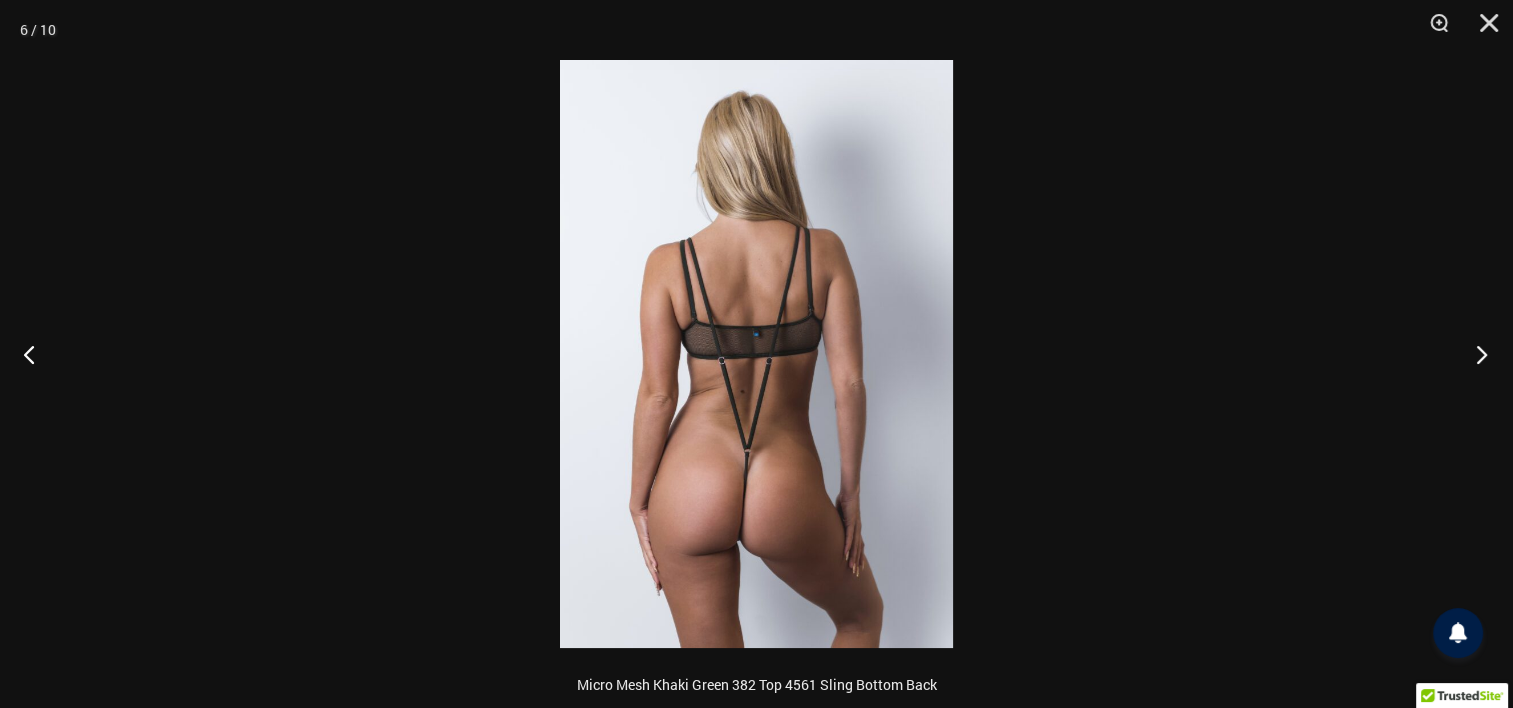 click at bounding box center (1475, 354) 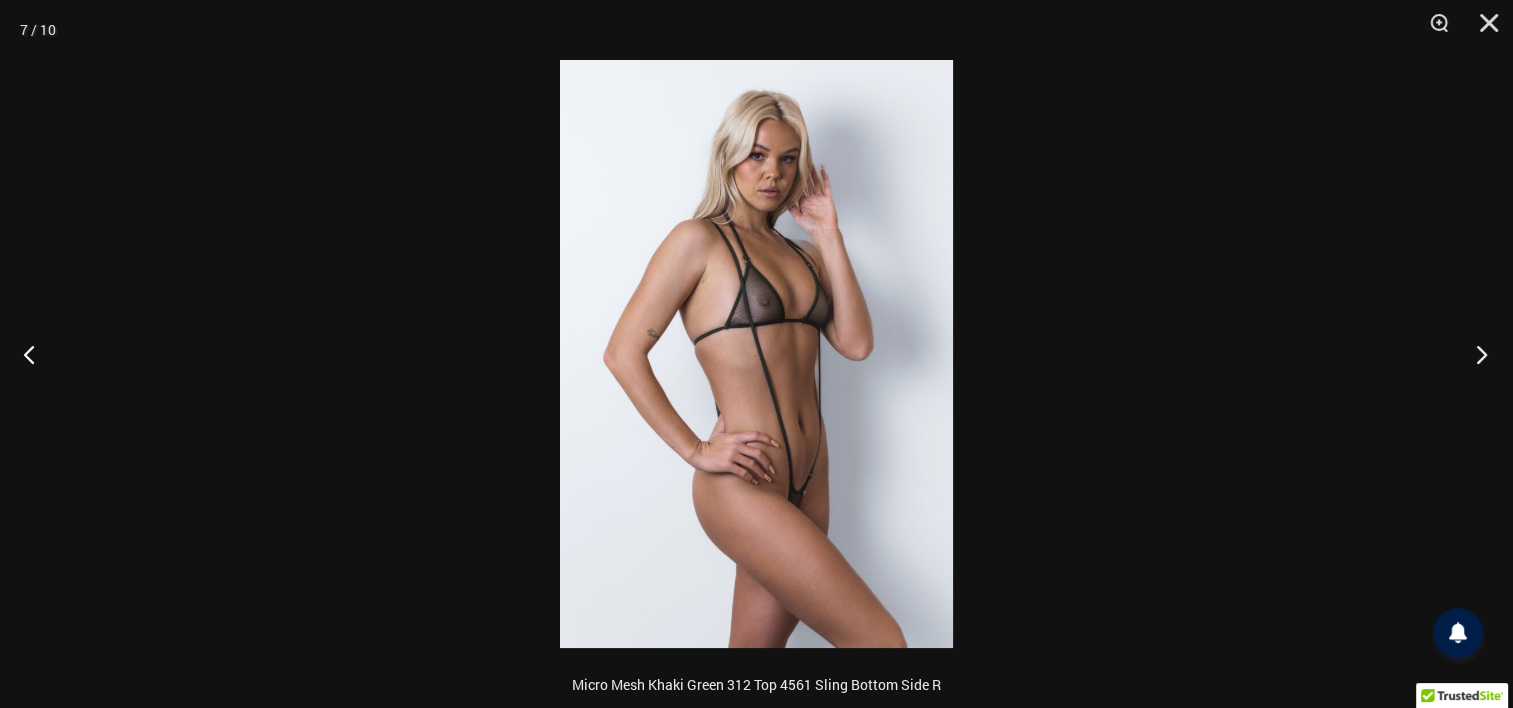 click at bounding box center [1475, 354] 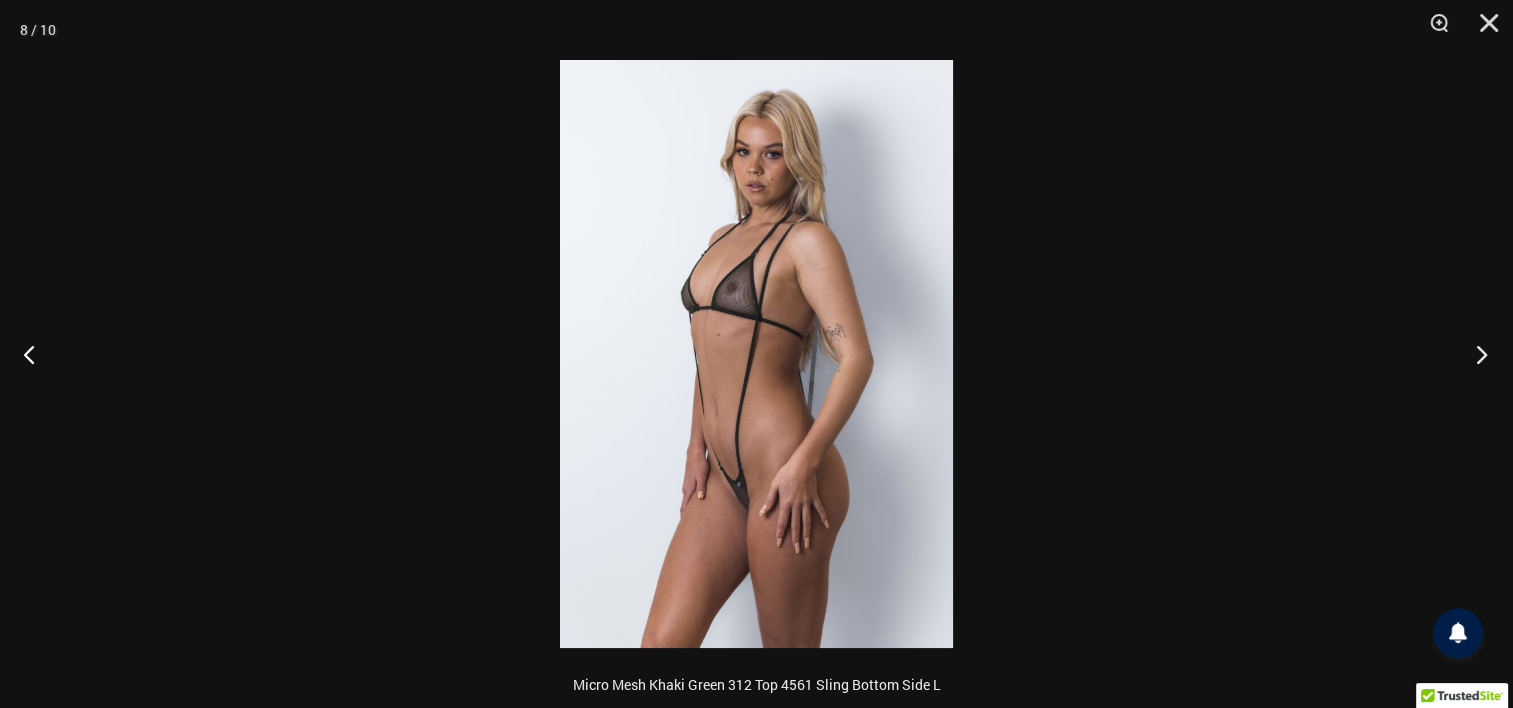 click at bounding box center [1475, 354] 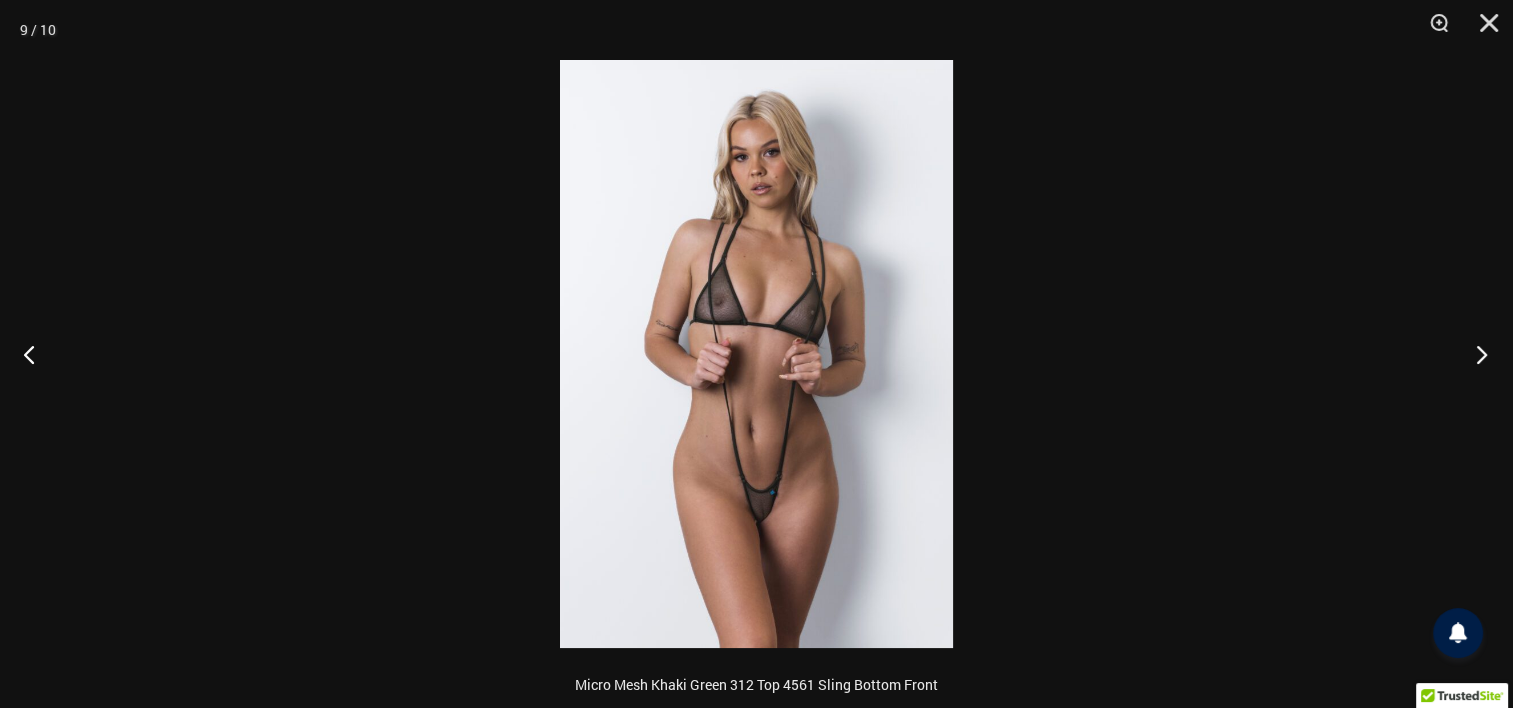 click at bounding box center (1475, 354) 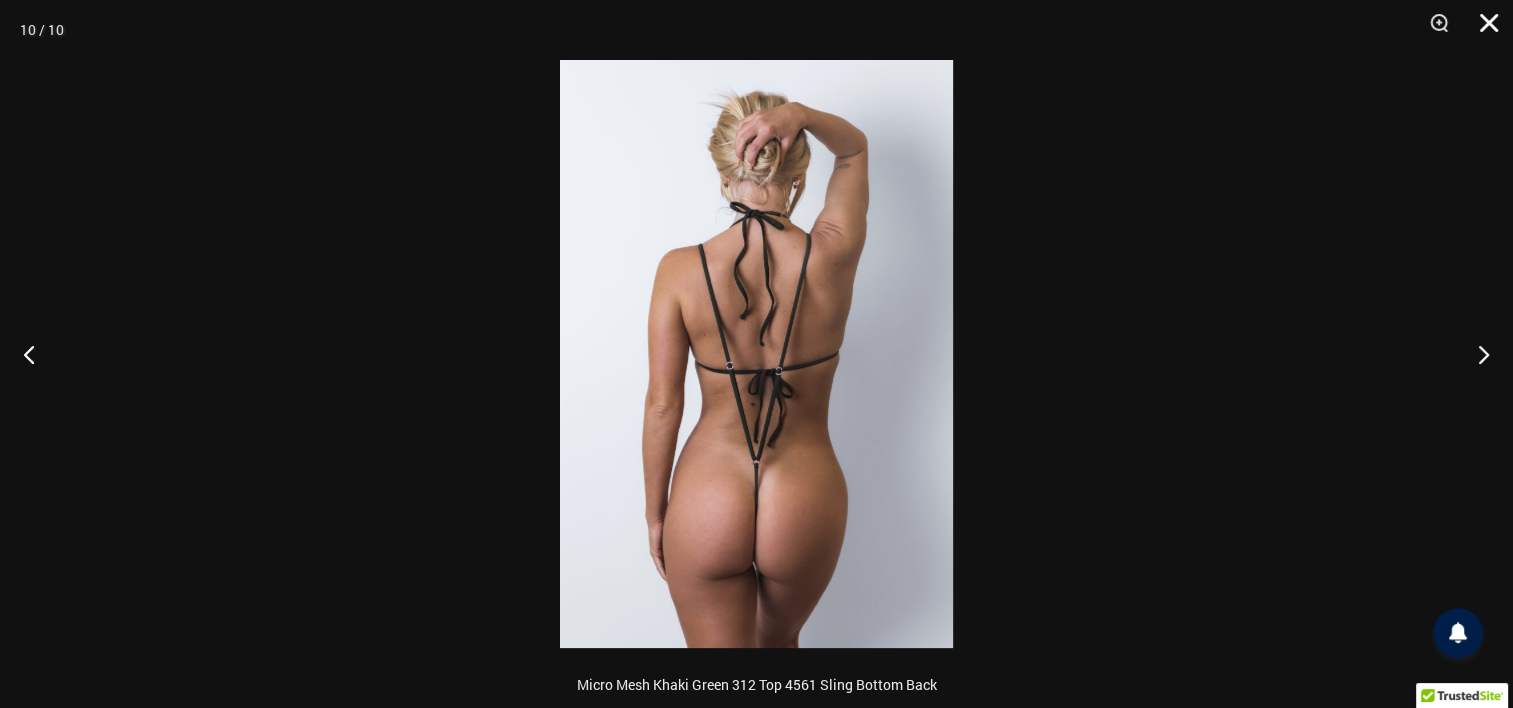 click at bounding box center [1482, 30] 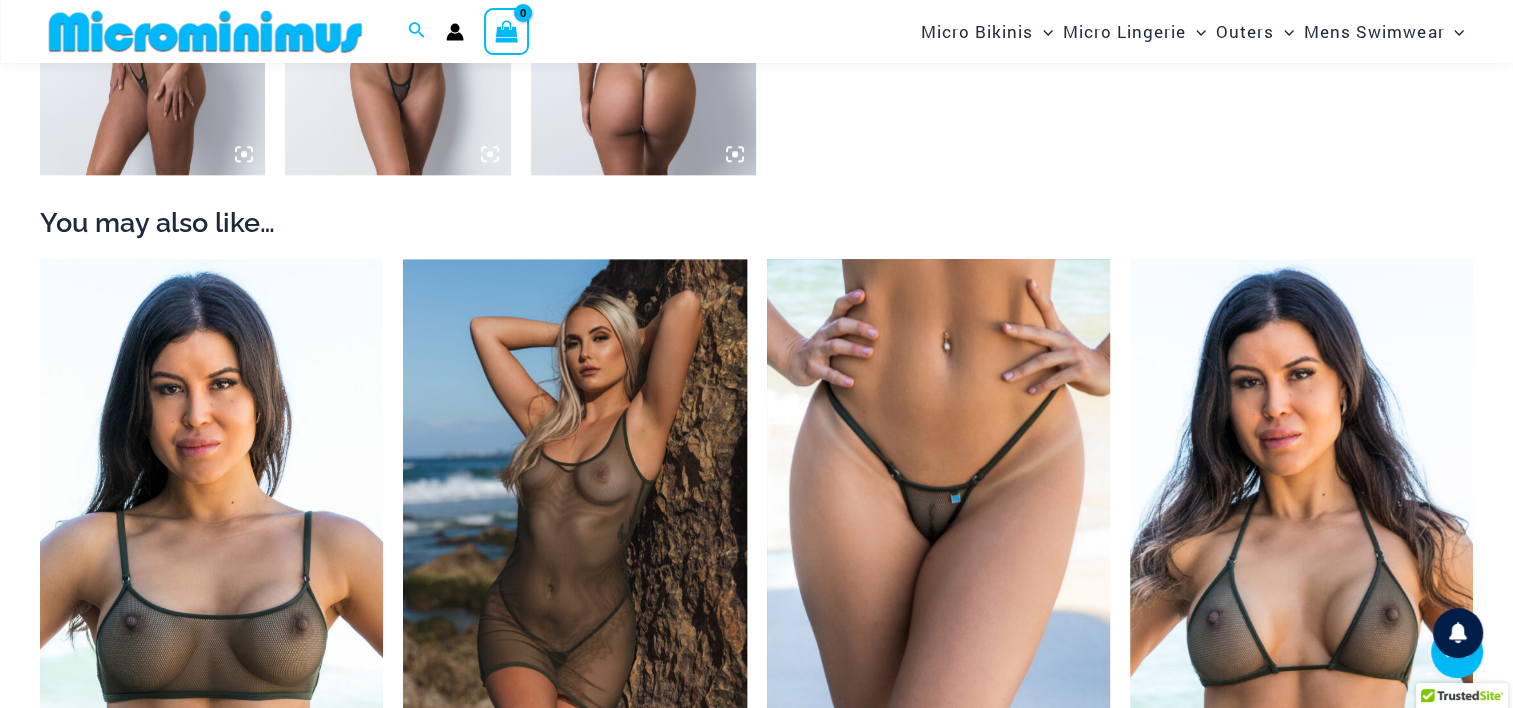 scroll, scrollTop: 2282, scrollLeft: 0, axis: vertical 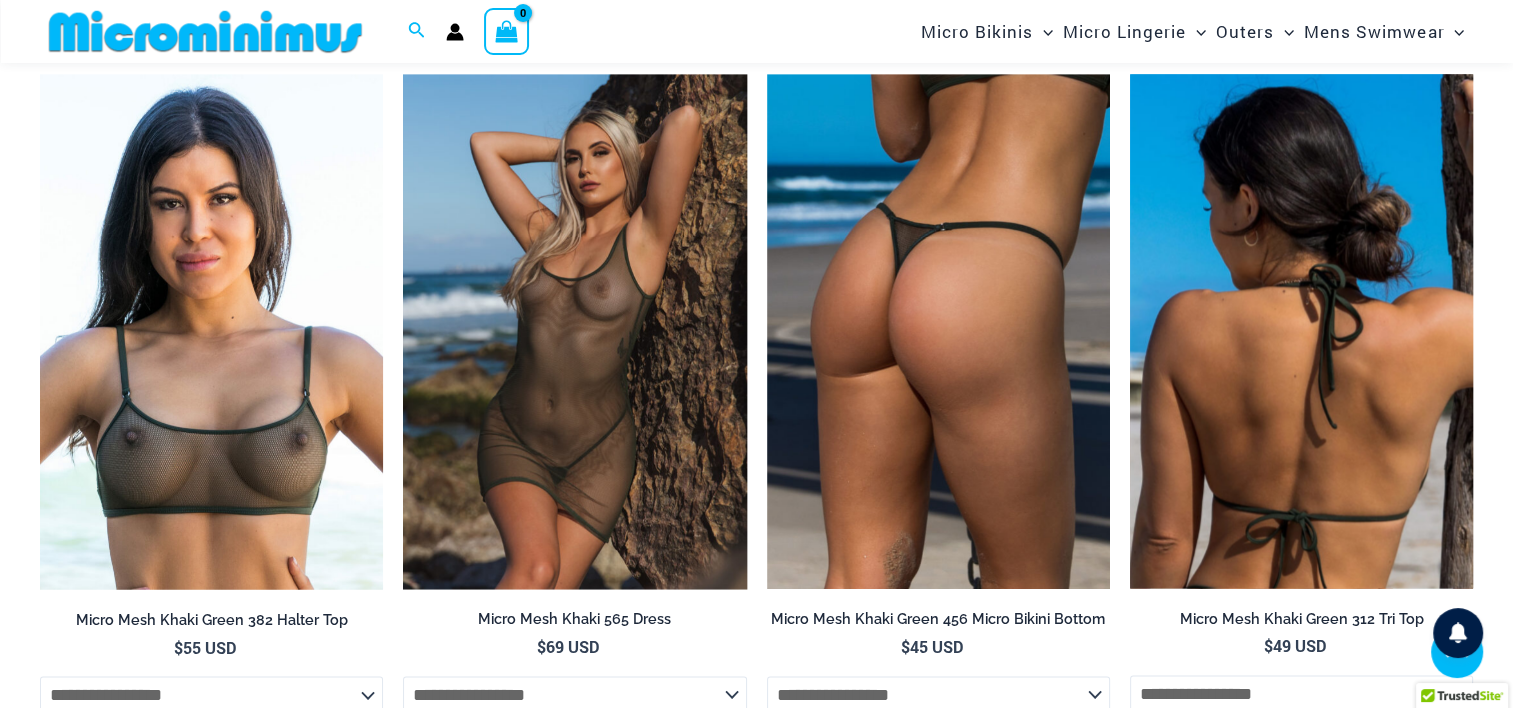 click at bounding box center (1301, 331) 